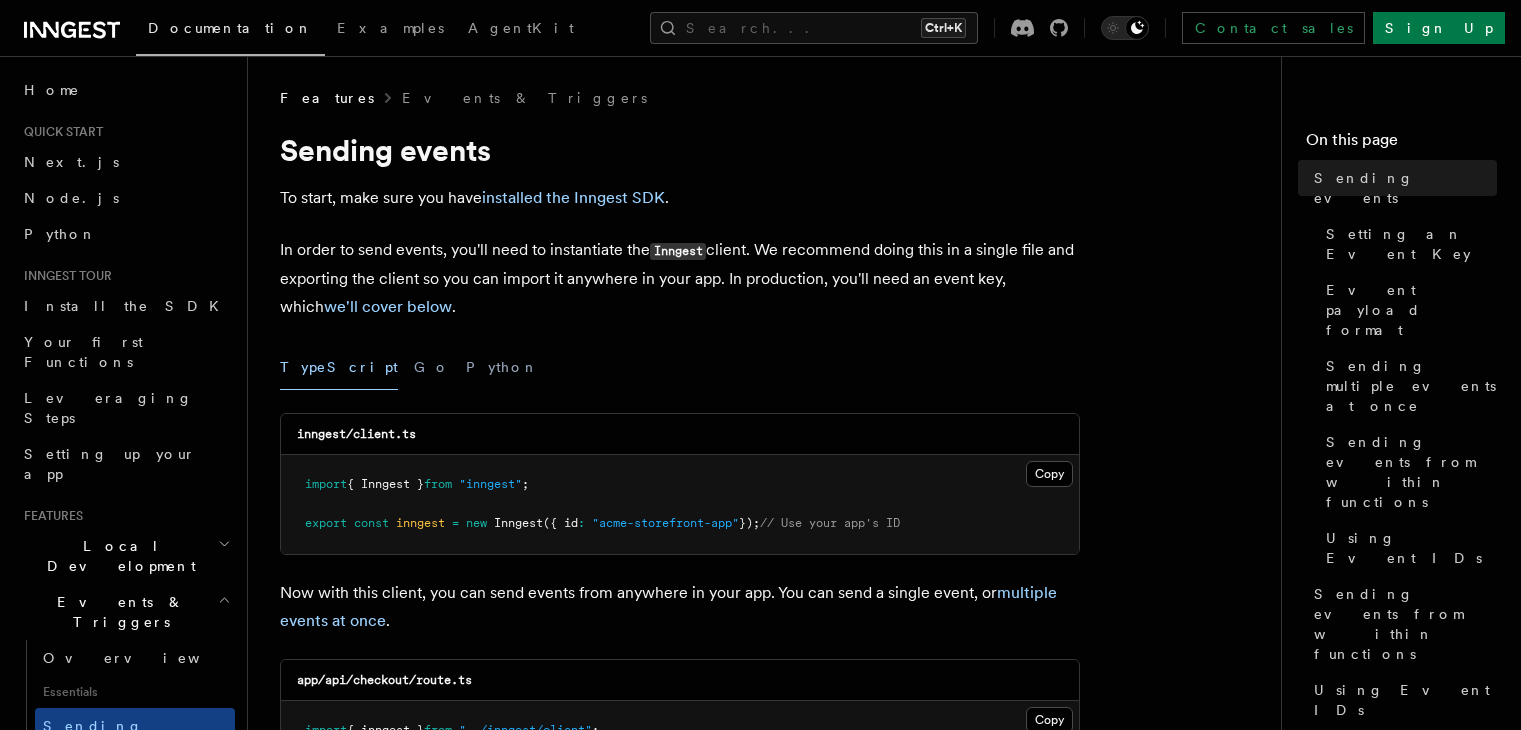 scroll, scrollTop: 0, scrollLeft: 0, axis: both 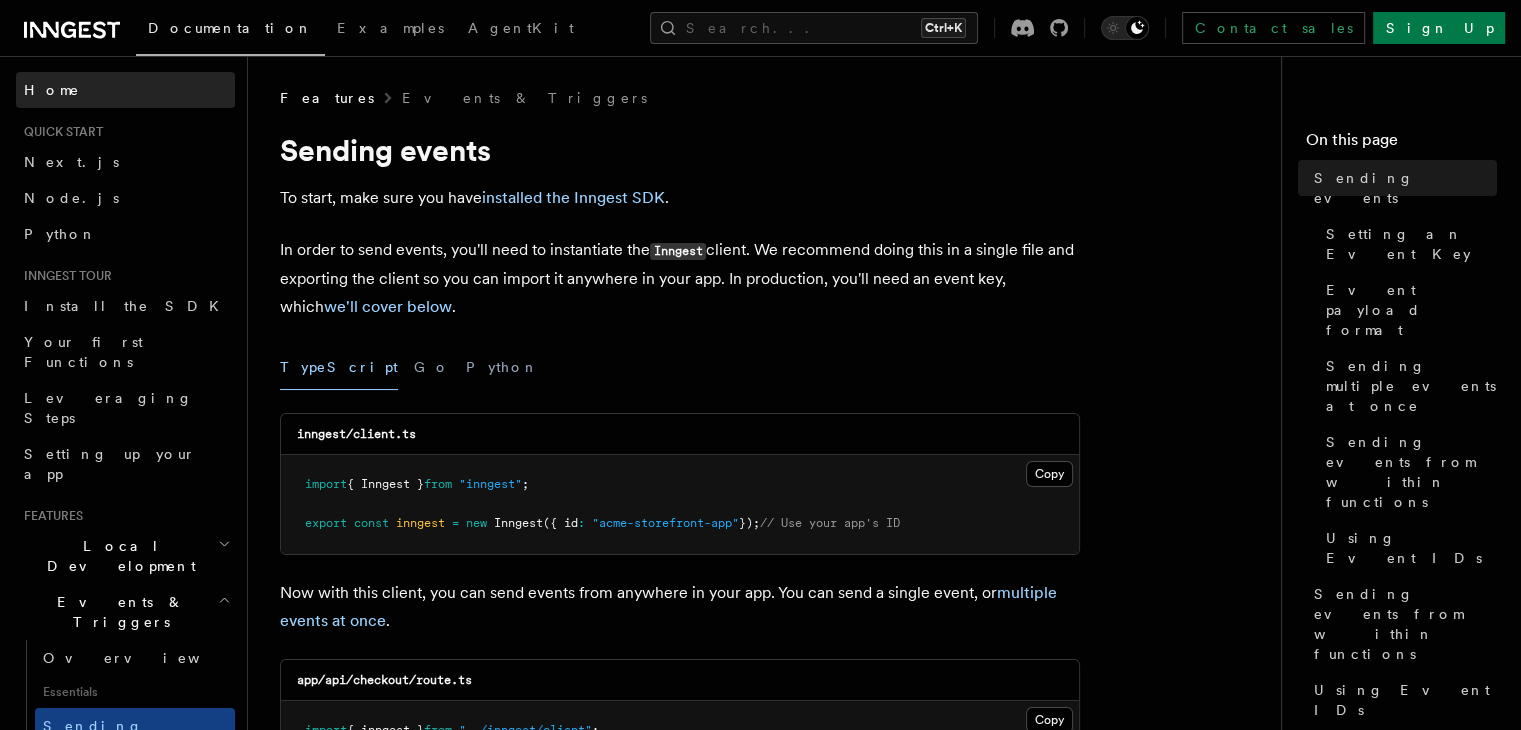 click on "Home" at bounding box center [52, 90] 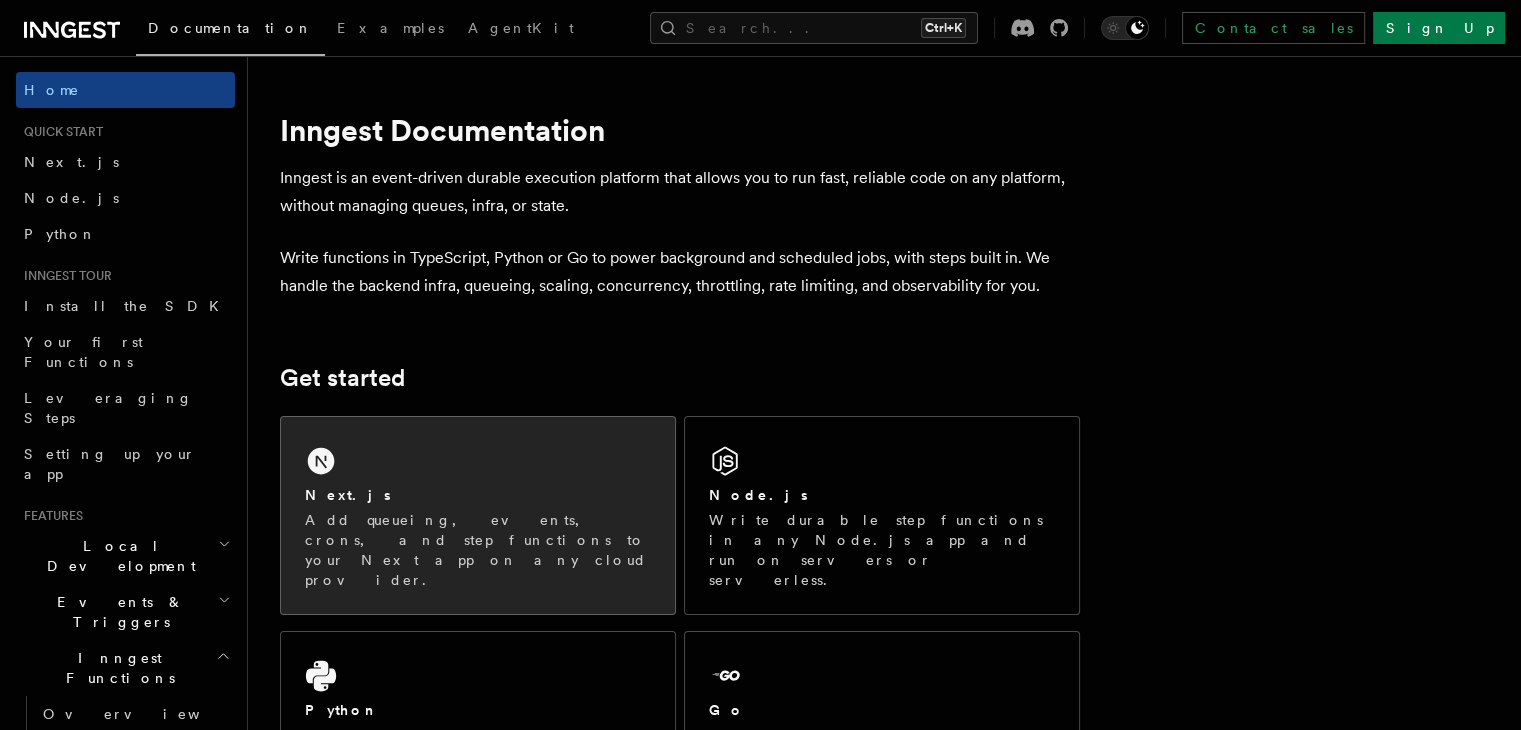 click on "Add queueing, events, crons, and step functions to your Next app on any cloud provider." at bounding box center (478, 550) 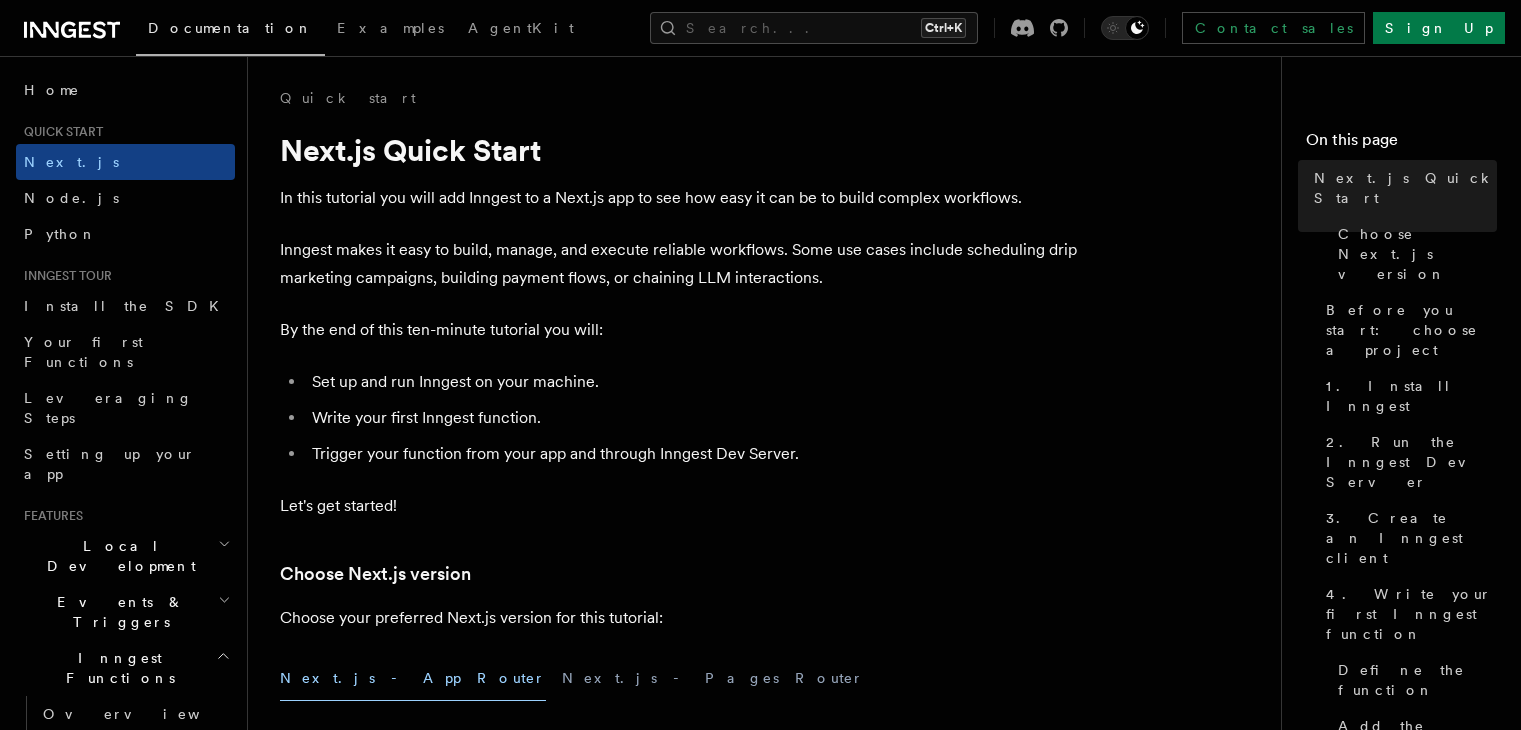 scroll, scrollTop: 0, scrollLeft: 0, axis: both 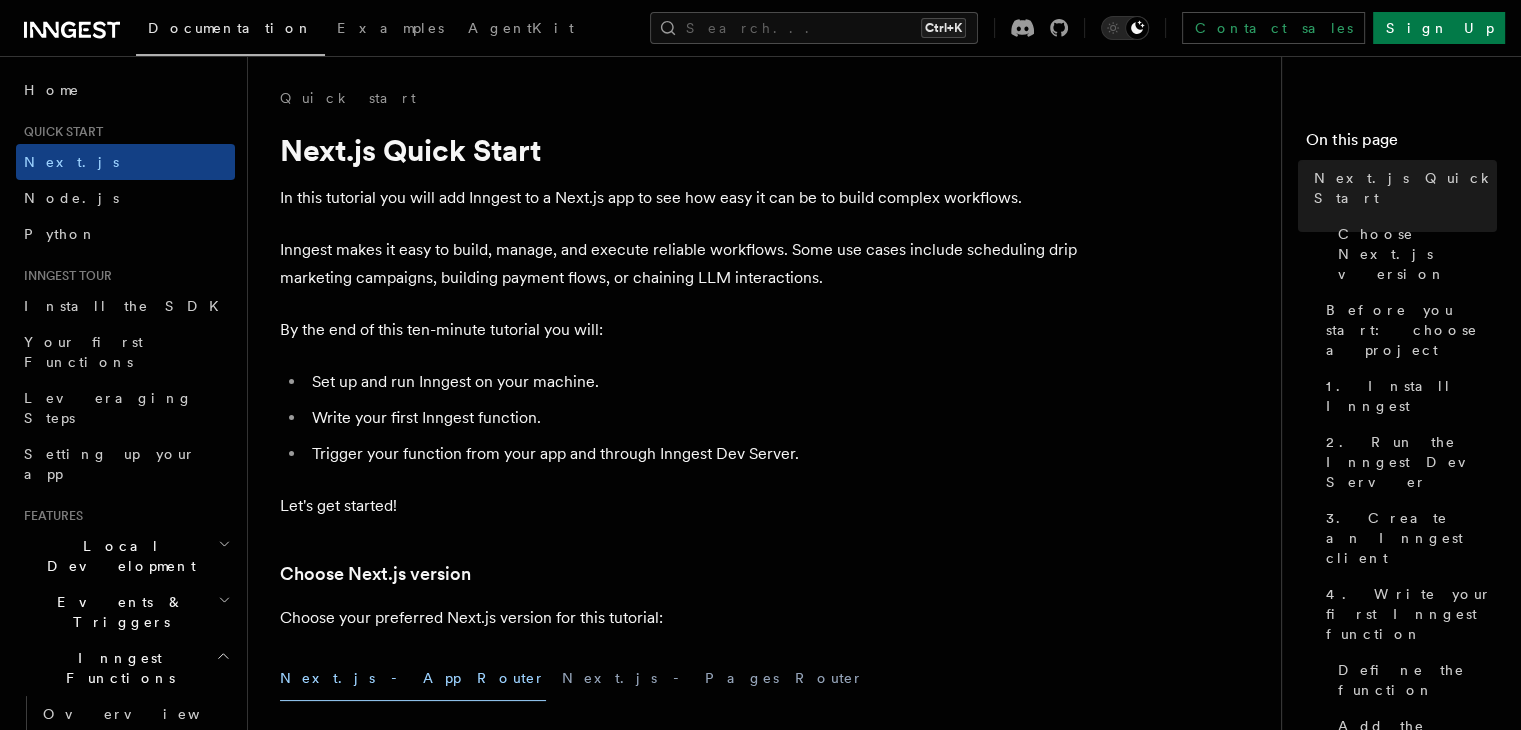 click on "In this tutorial you will add Inngest to a Next.js app to see how easy it can be to build complex workflows." at bounding box center (680, 198) 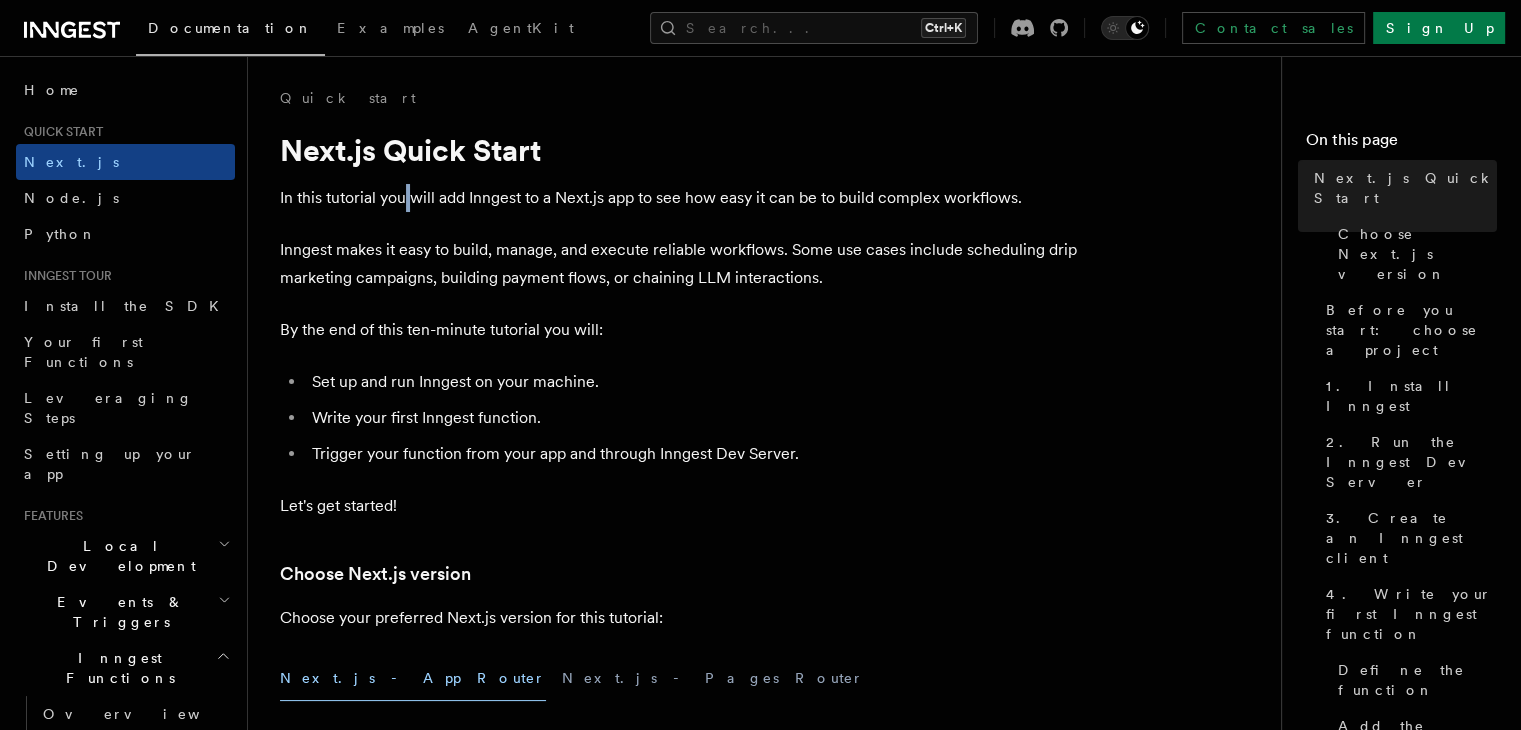 click on "In this tutorial you will add Inngest to a Next.js app to see how easy it can be to build complex workflows." at bounding box center [680, 198] 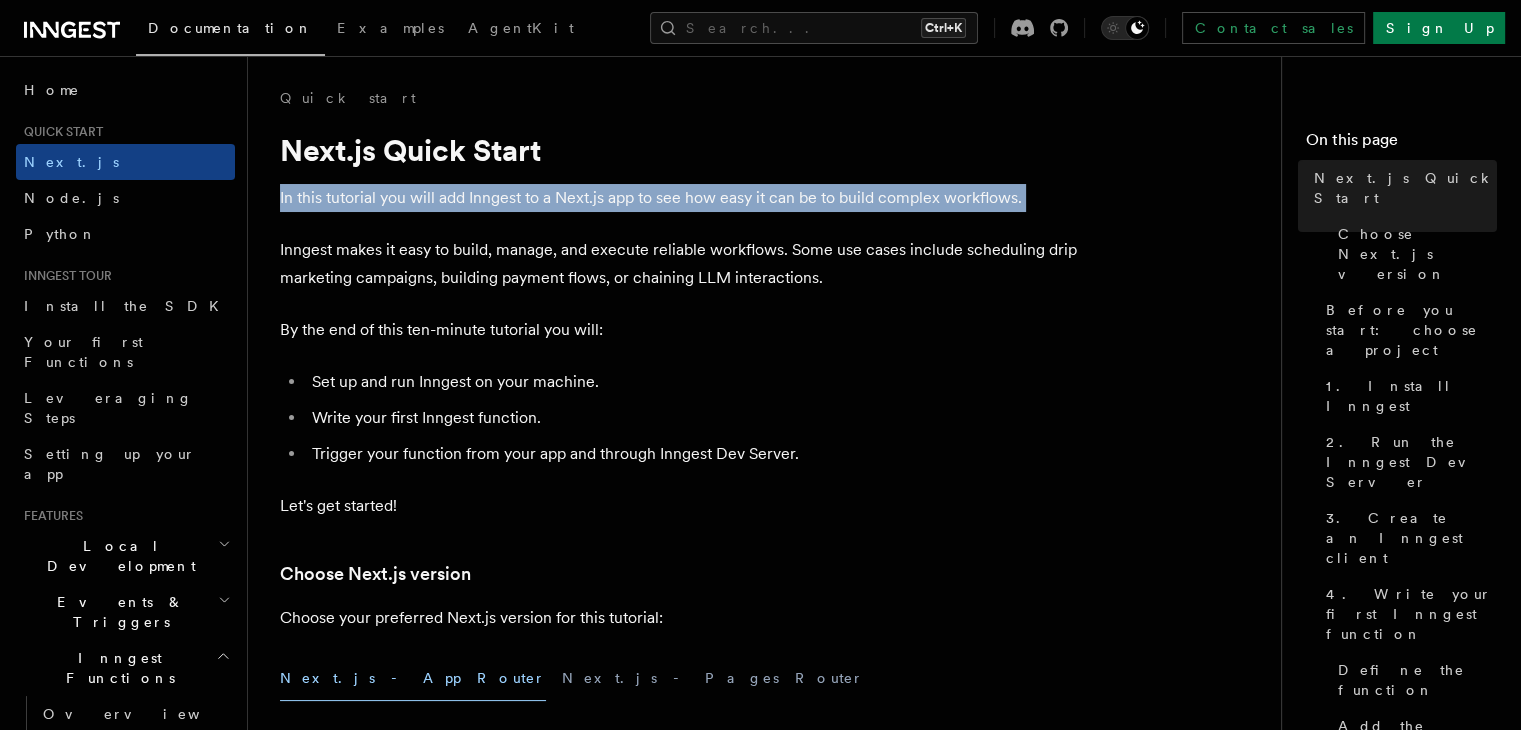 click on "In this tutorial you will add Inngest to a Next.js app to see how easy it can be to build complex workflows." at bounding box center [680, 198] 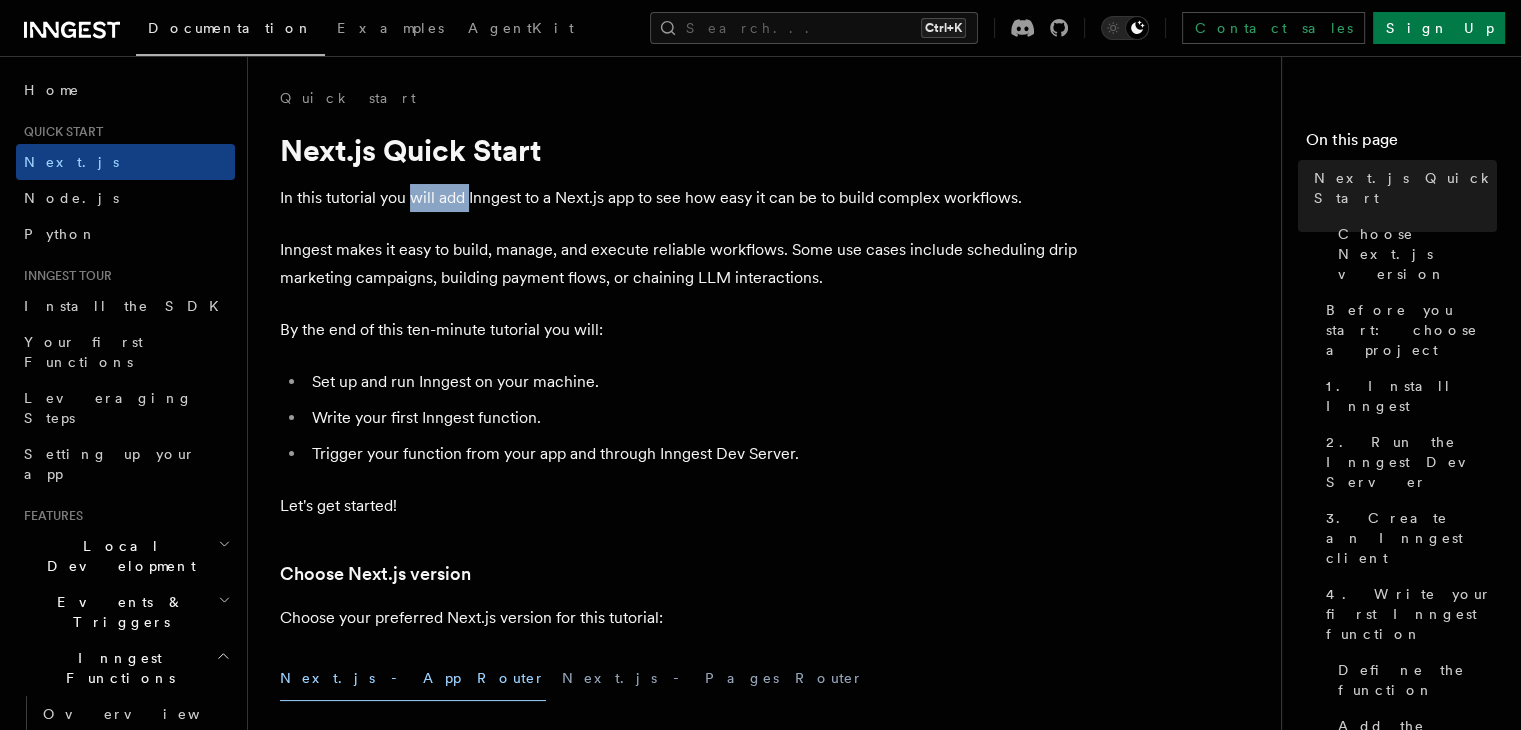 drag, startPoint x: 424, startPoint y: 198, endPoint x: 469, endPoint y: 195, distance: 45.099888 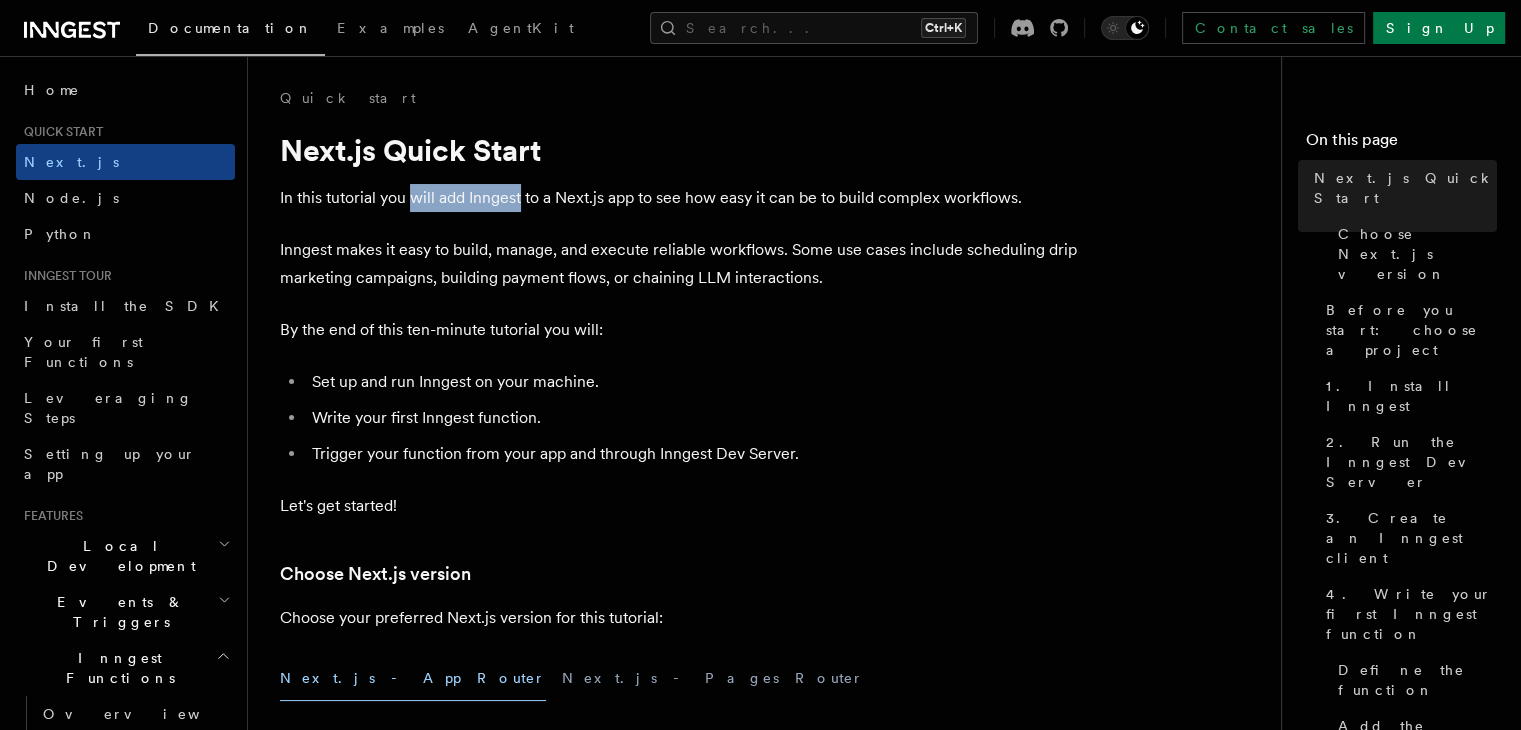 click on "In this tutorial you will add Inngest to a Next.js app to see how easy it can be to build complex workflows." at bounding box center [680, 198] 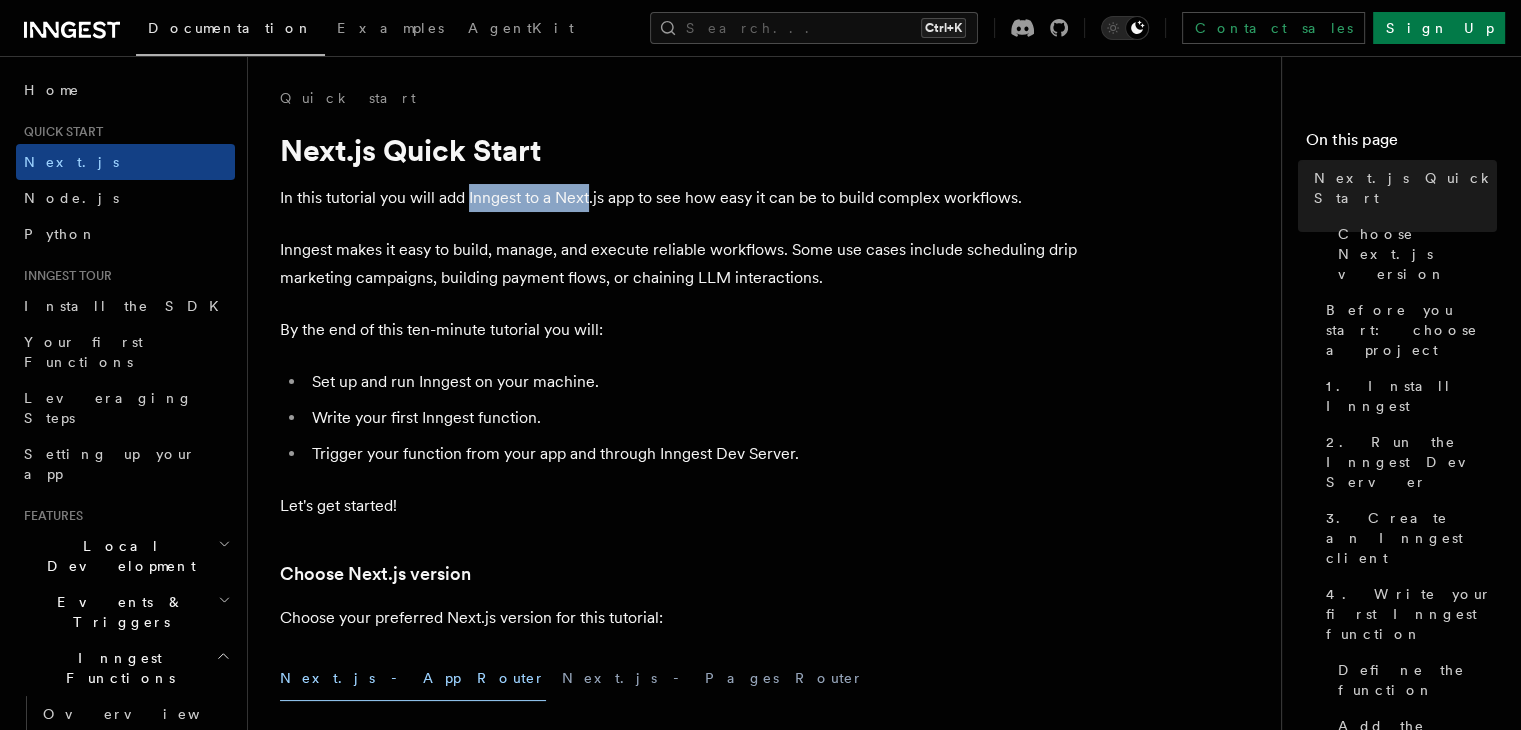 drag, startPoint x: 469, startPoint y: 195, endPoint x: 587, endPoint y: 182, distance: 118.71394 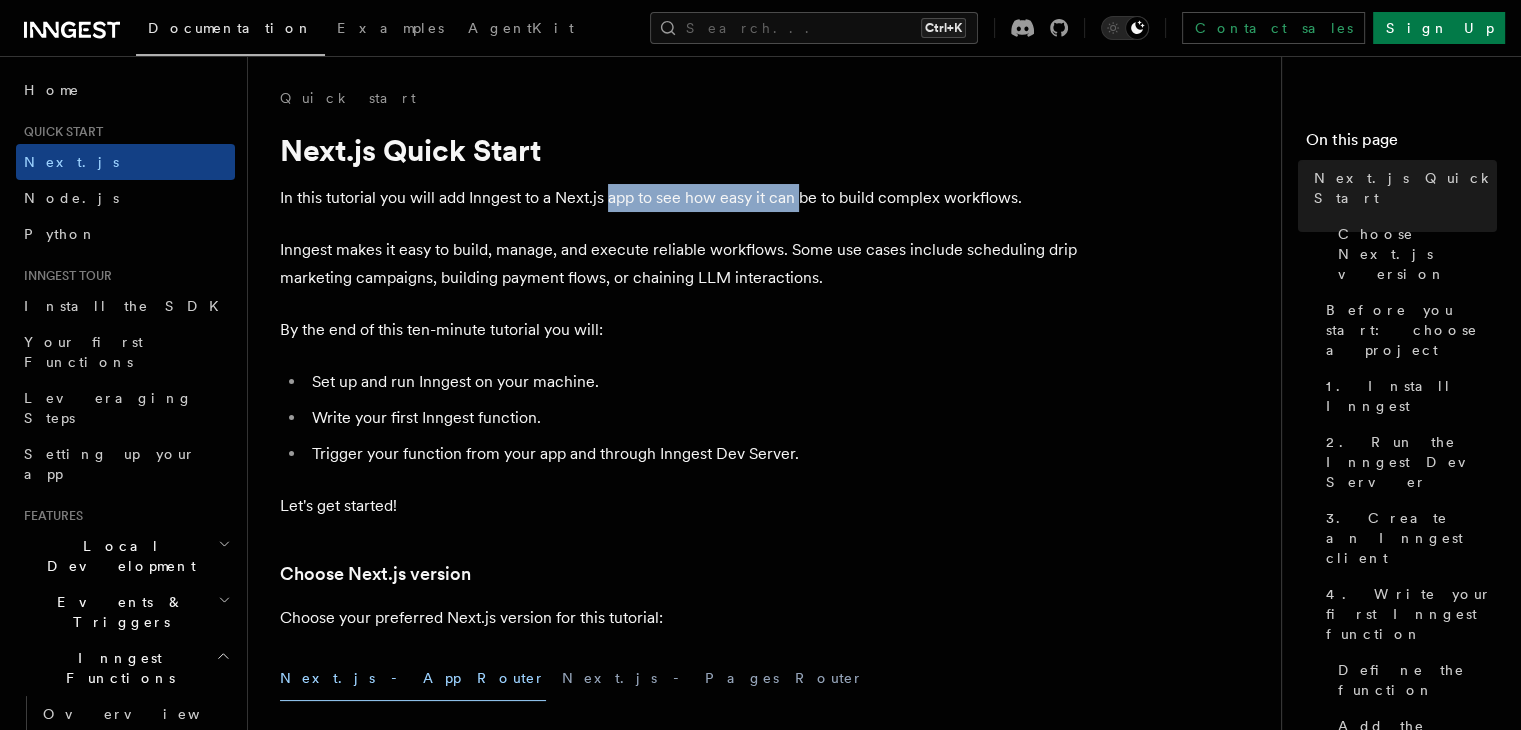drag, startPoint x: 608, startPoint y: 185, endPoint x: 806, endPoint y: 202, distance: 198.72845 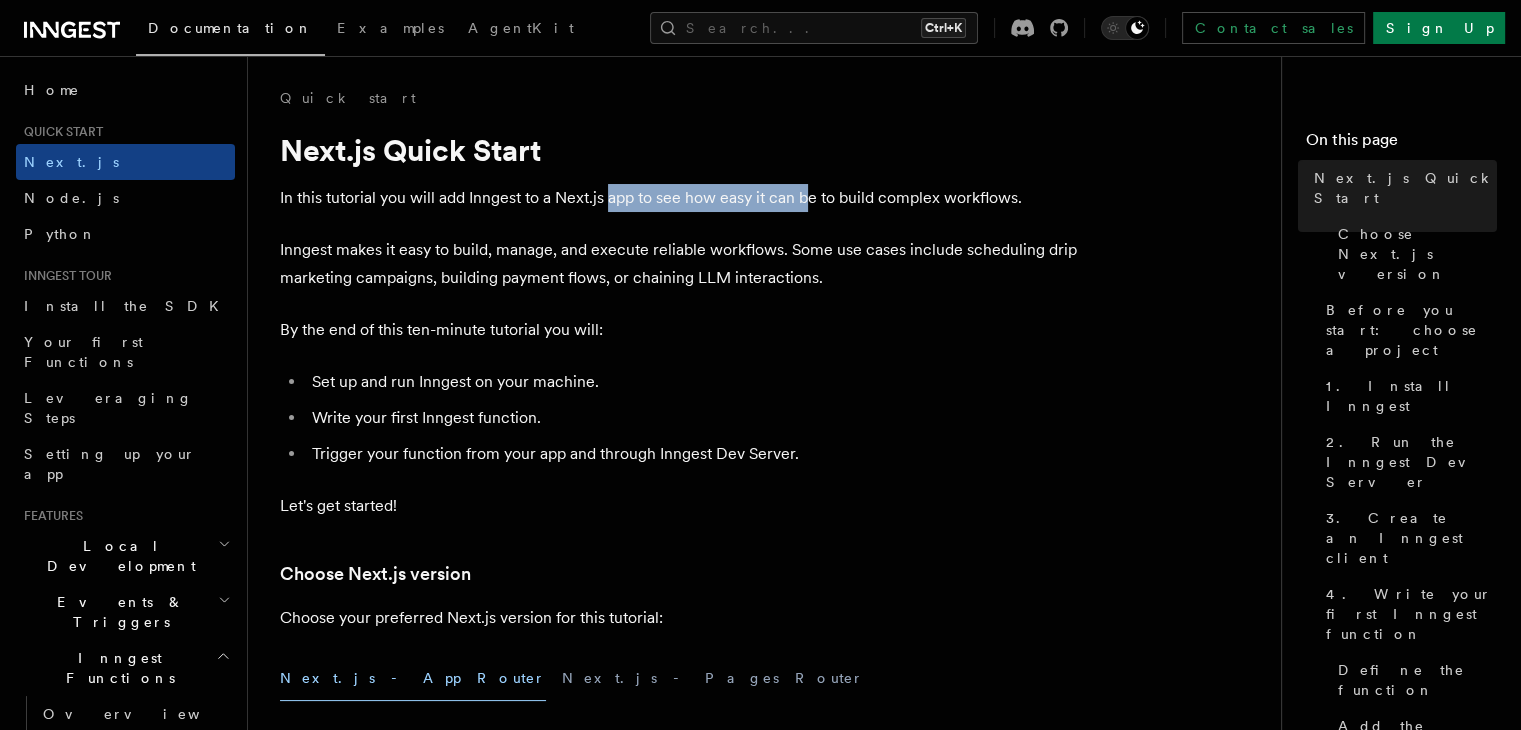 click on "In this tutorial you will add Inngest to a Next.js app to see how easy it can be to build complex workflows." at bounding box center (680, 198) 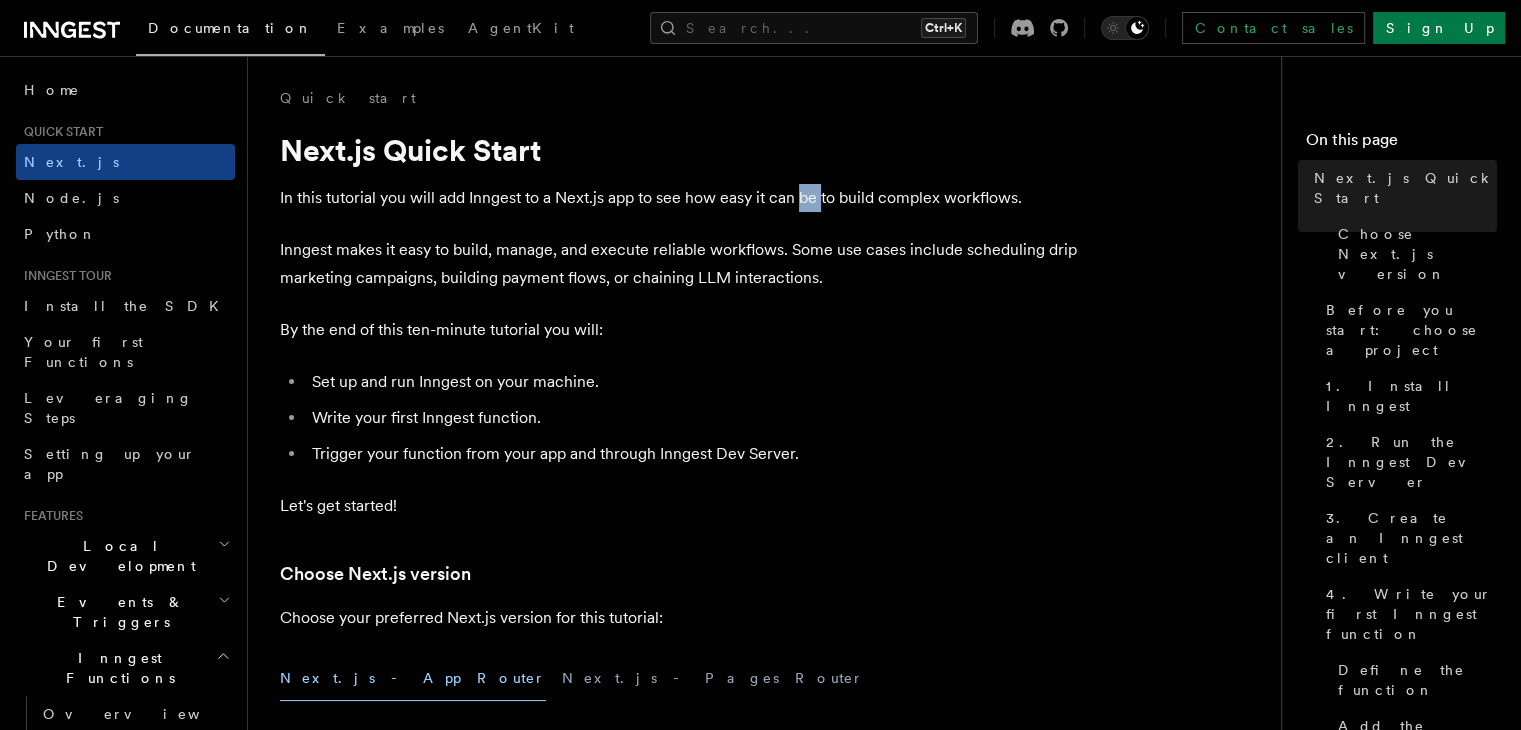 click on "In this tutorial you will add Inngest to a Next.js app to see how easy it can be to build complex workflows." at bounding box center [680, 198] 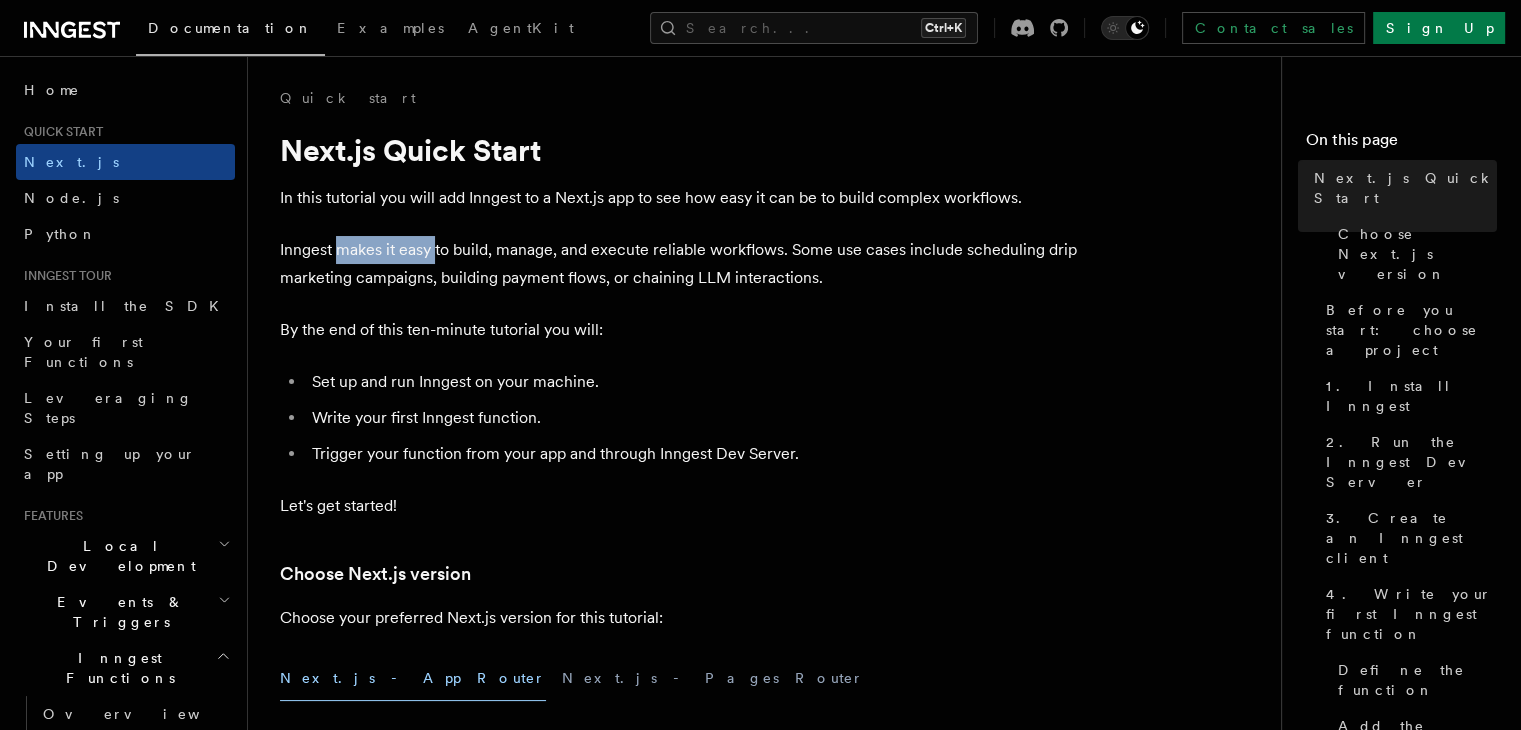 drag, startPoint x: 335, startPoint y: 242, endPoint x: 436, endPoint y: 257, distance: 102.10779 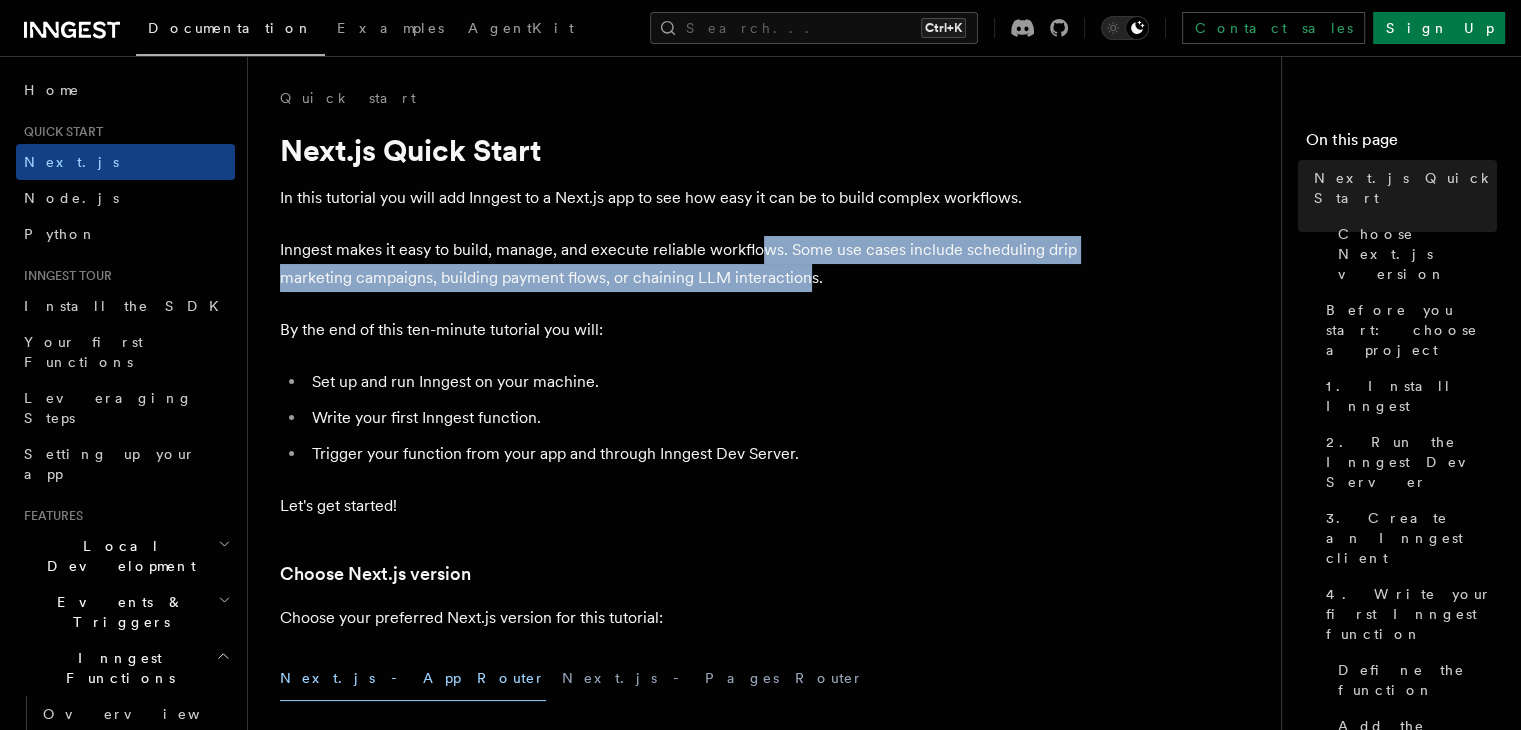 drag, startPoint x: 810, startPoint y: 285, endPoint x: 757, endPoint y: 249, distance: 64.070274 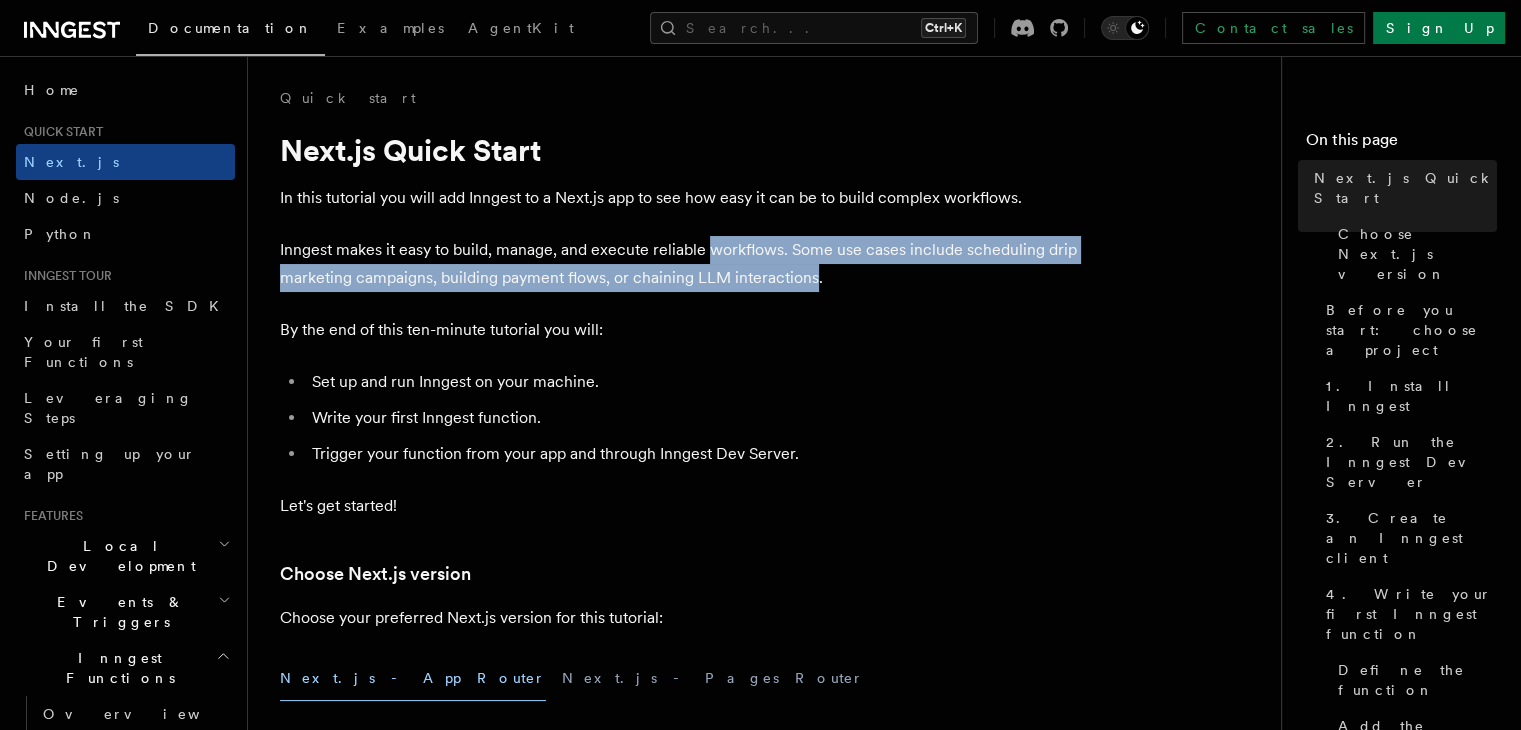 drag, startPoint x: 757, startPoint y: 249, endPoint x: 815, endPoint y: 278, distance: 64.84597 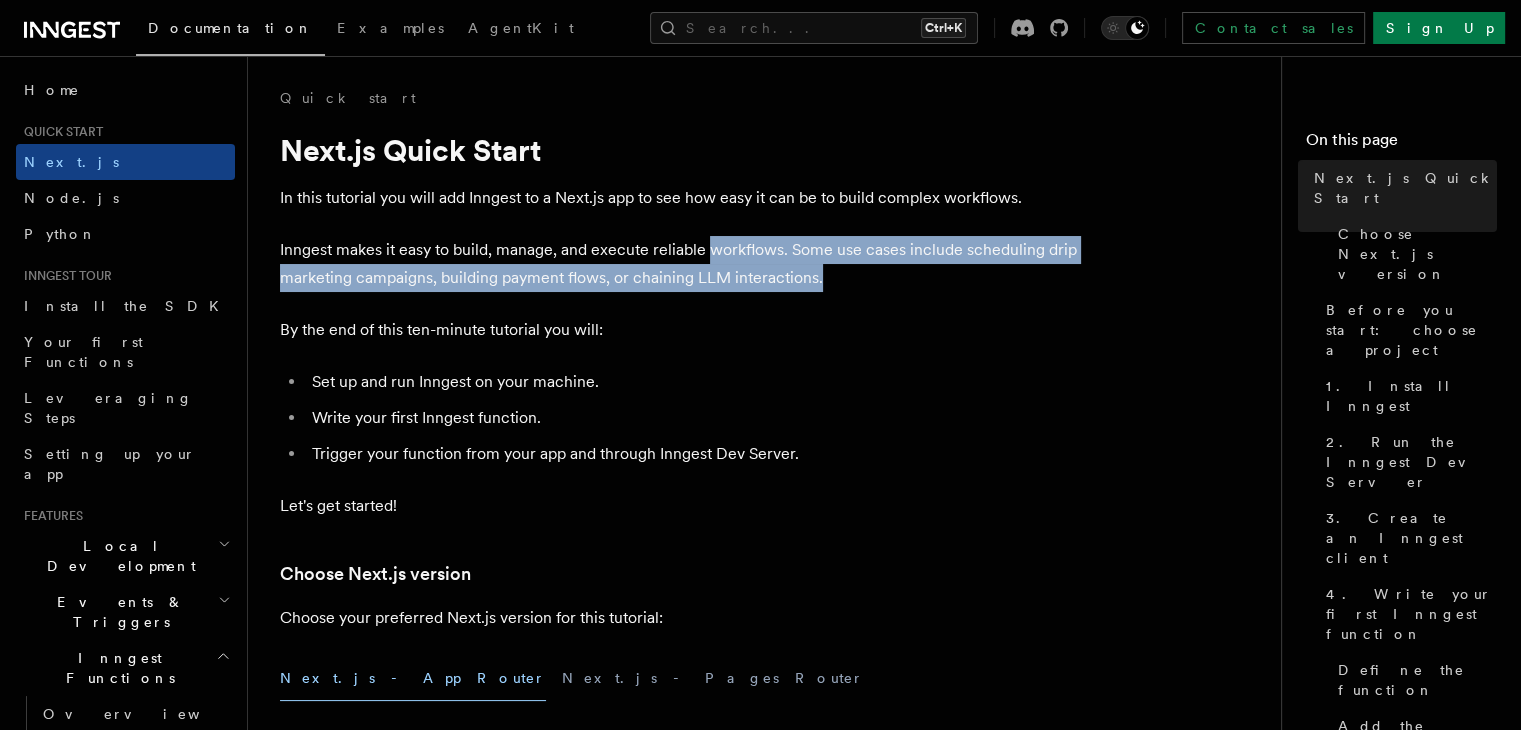 click on "Inngest makes it easy to build, manage, and execute reliable workflows. Some use cases include scheduling drip marketing campaigns, building payment flows, or chaining LLM interactions." at bounding box center (680, 264) 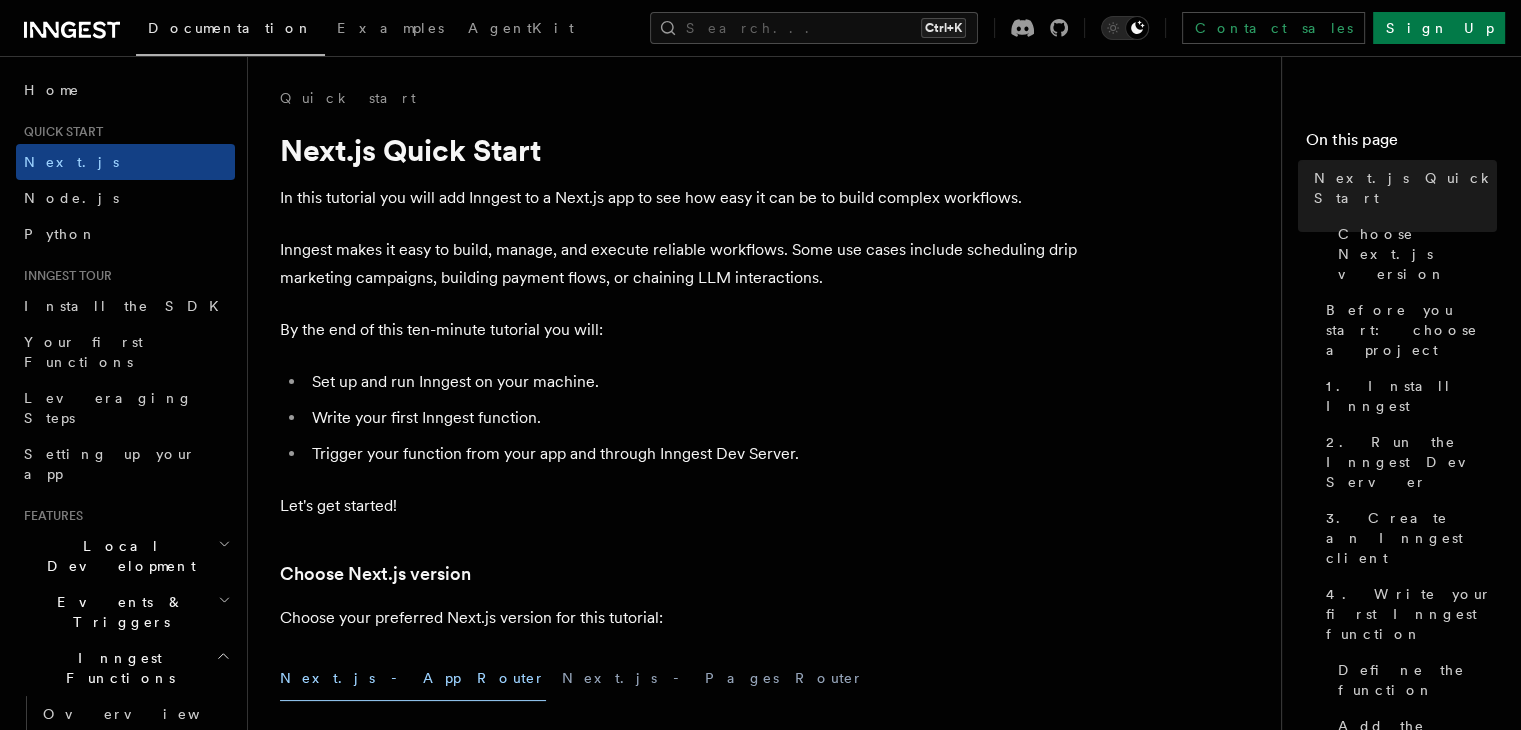 click on "By the end of this ten-minute tutorial you will:" at bounding box center [680, 330] 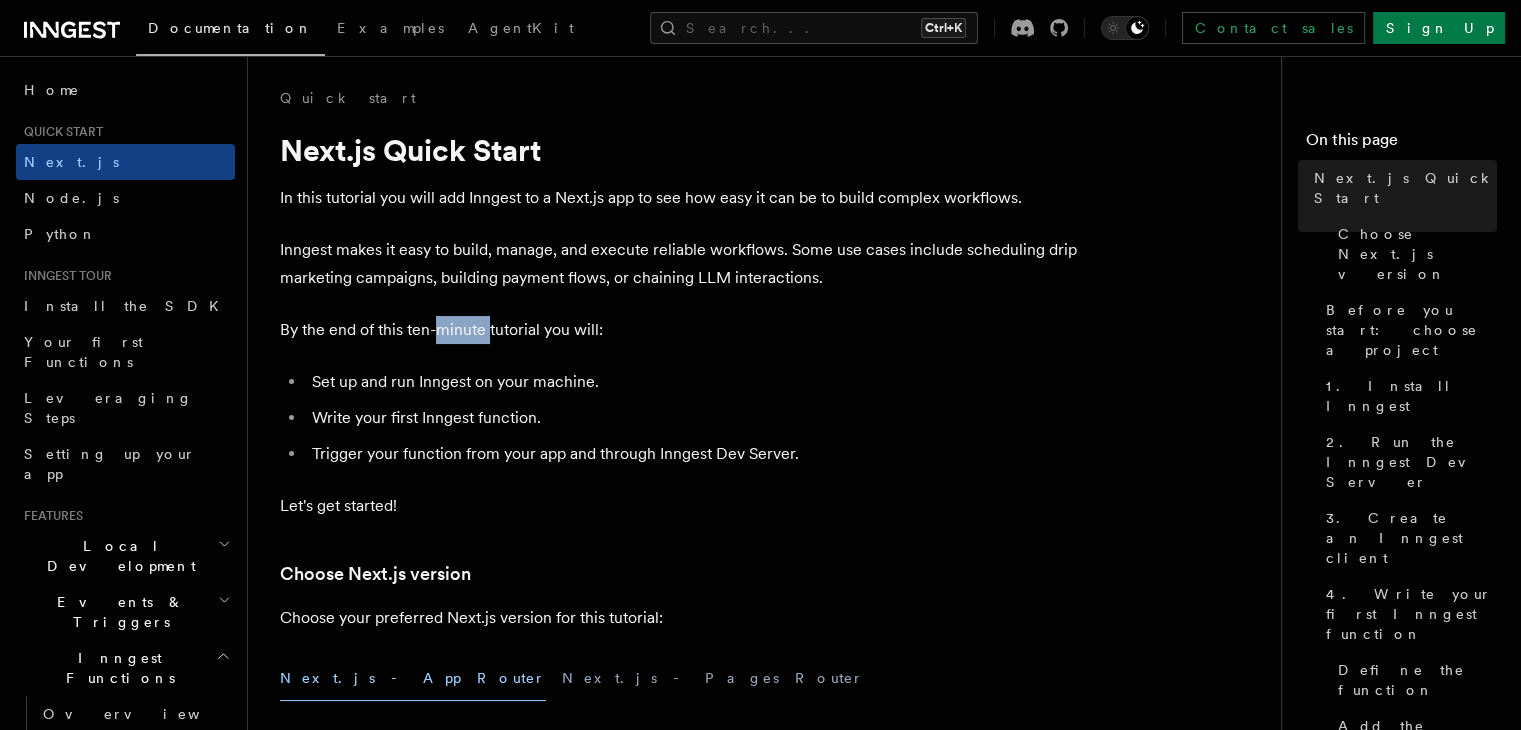 click on "By the end of this ten-minute tutorial you will:" at bounding box center [680, 330] 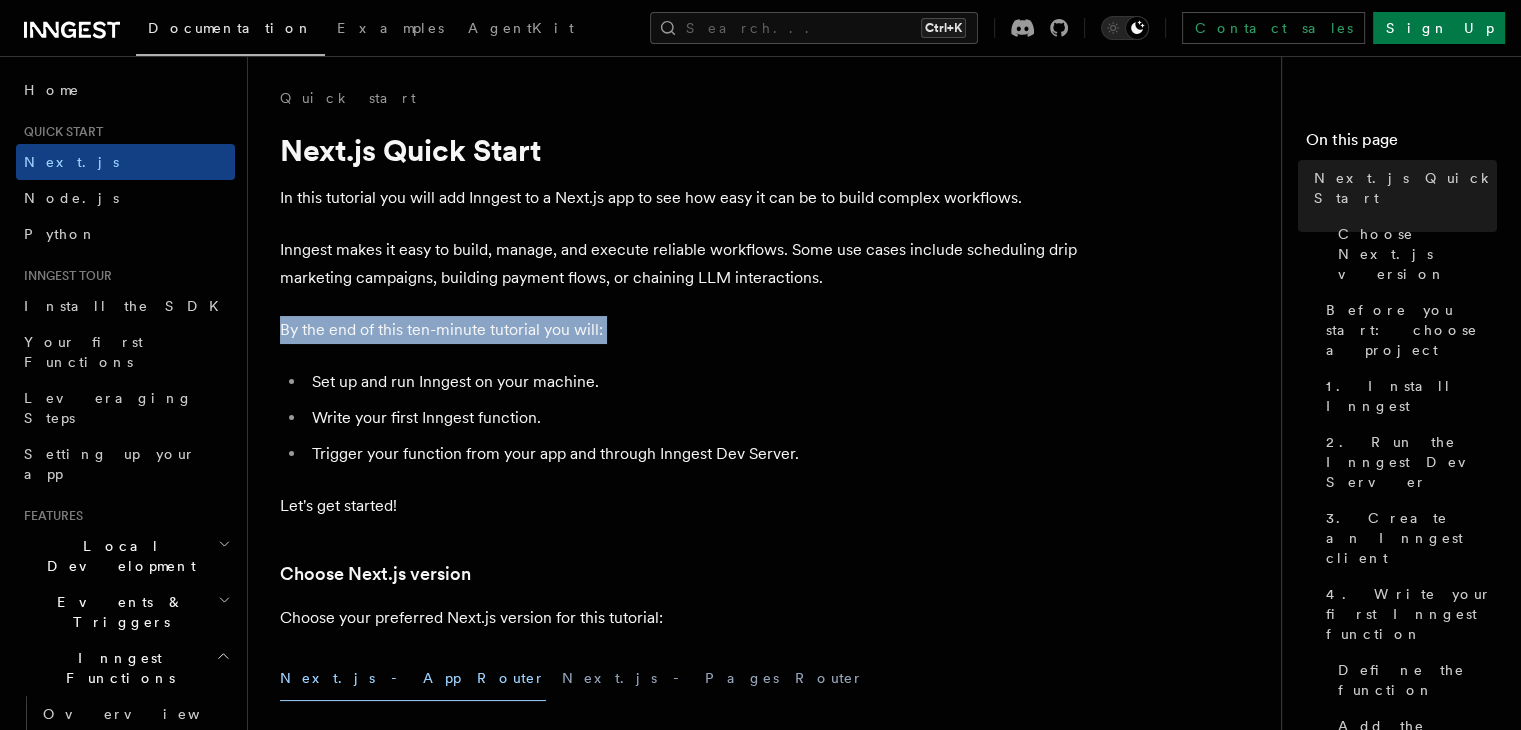 click on "By the end of this ten-minute tutorial you will:" at bounding box center [680, 330] 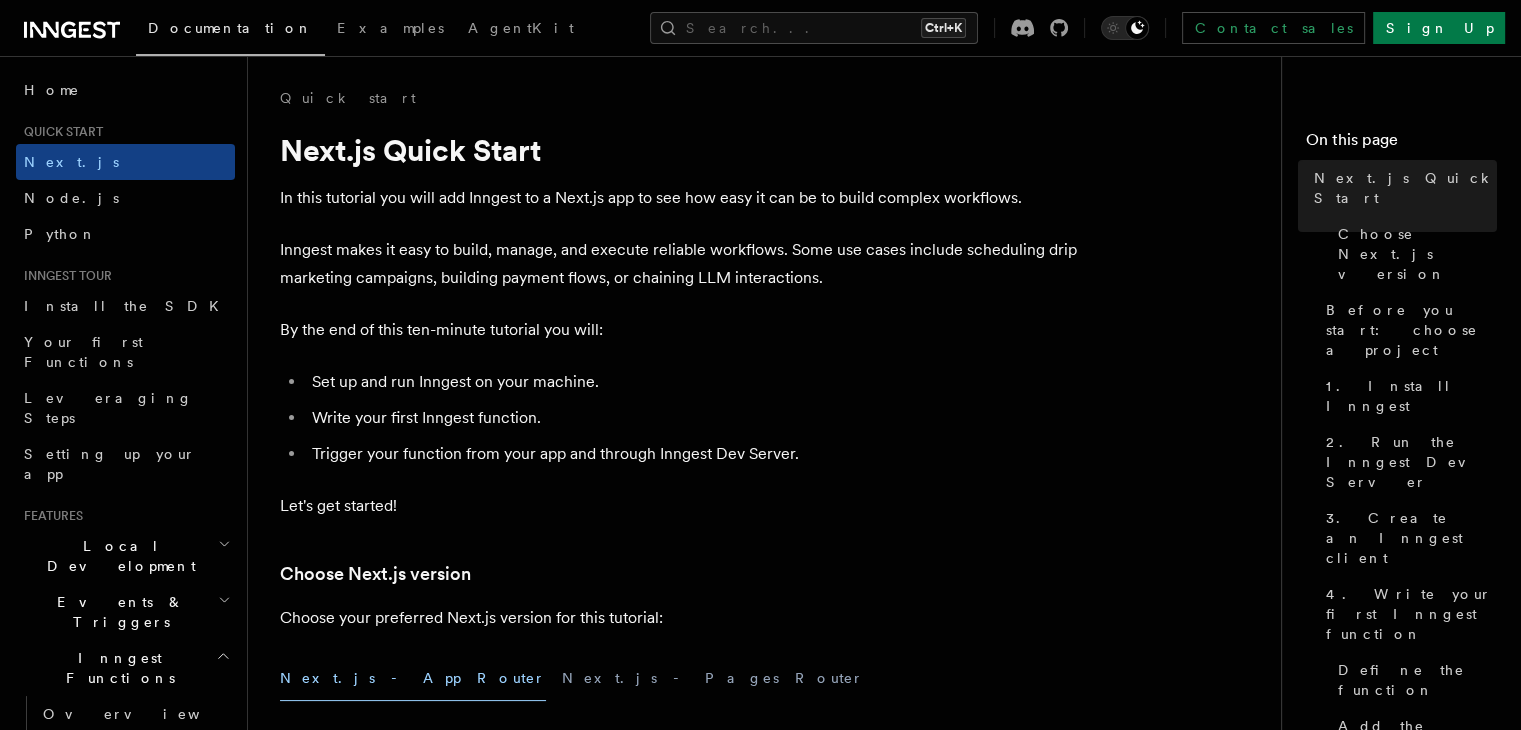 click on "Set up and run Inngest on your machine." at bounding box center (693, 382) 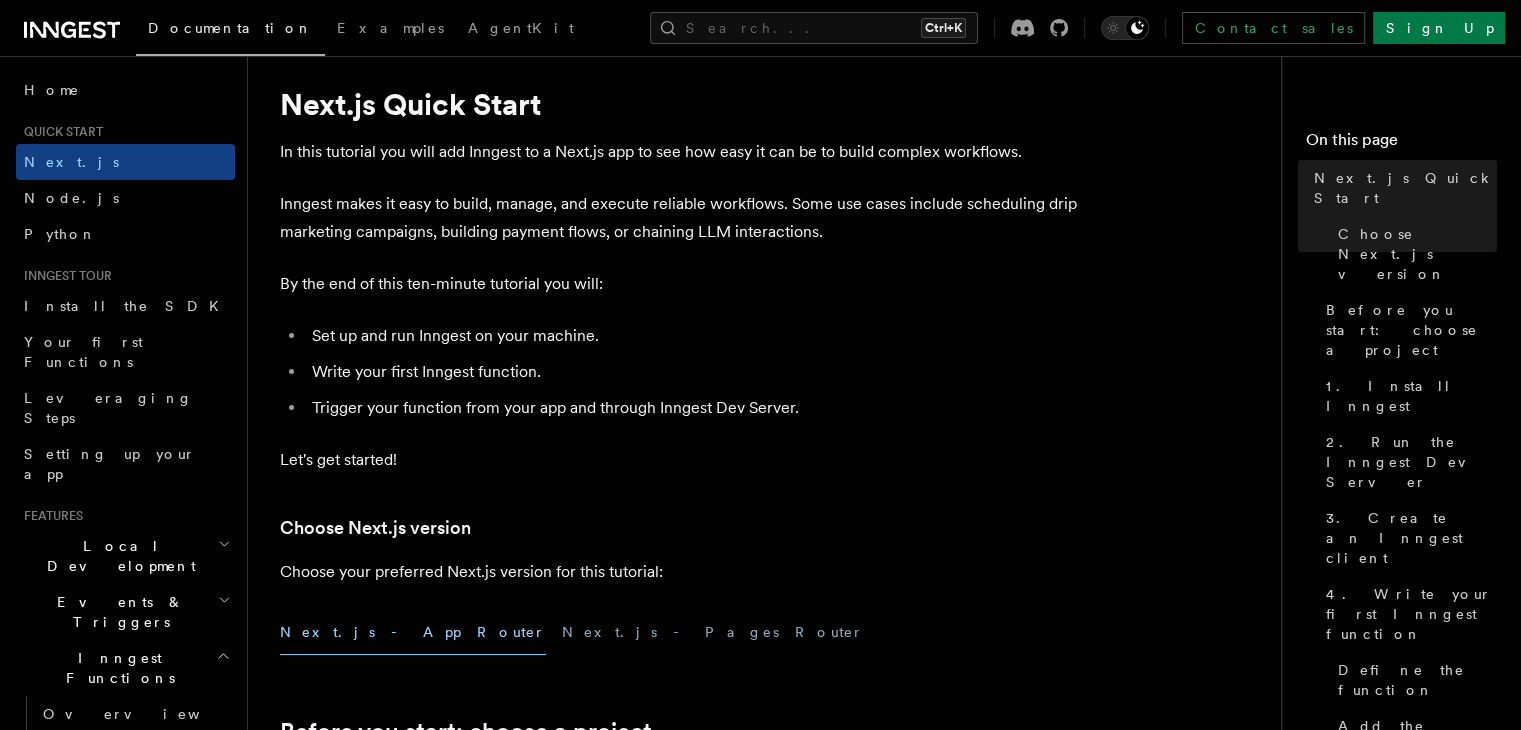 scroll, scrollTop: 47, scrollLeft: 0, axis: vertical 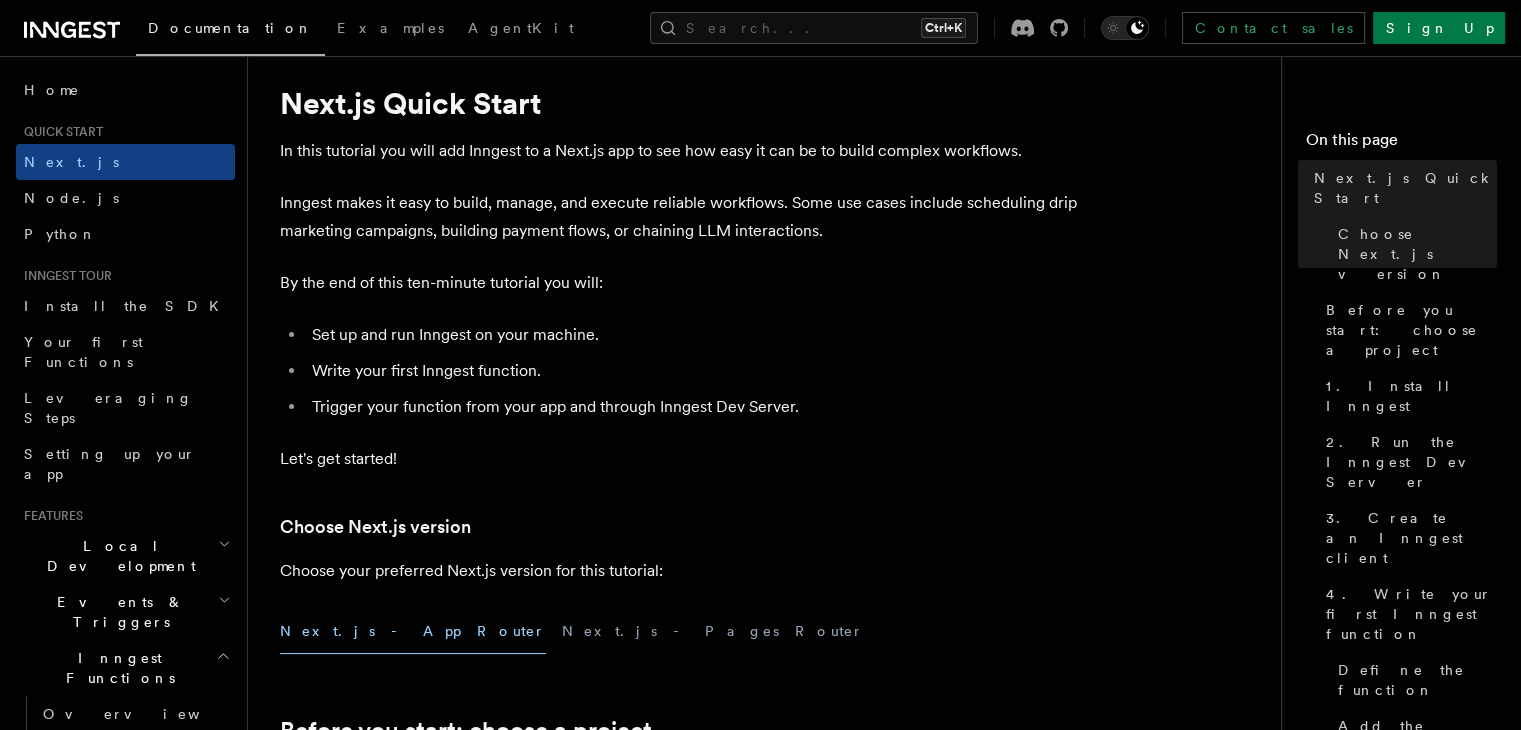 click on "Write your first Inngest function." at bounding box center [693, 371] 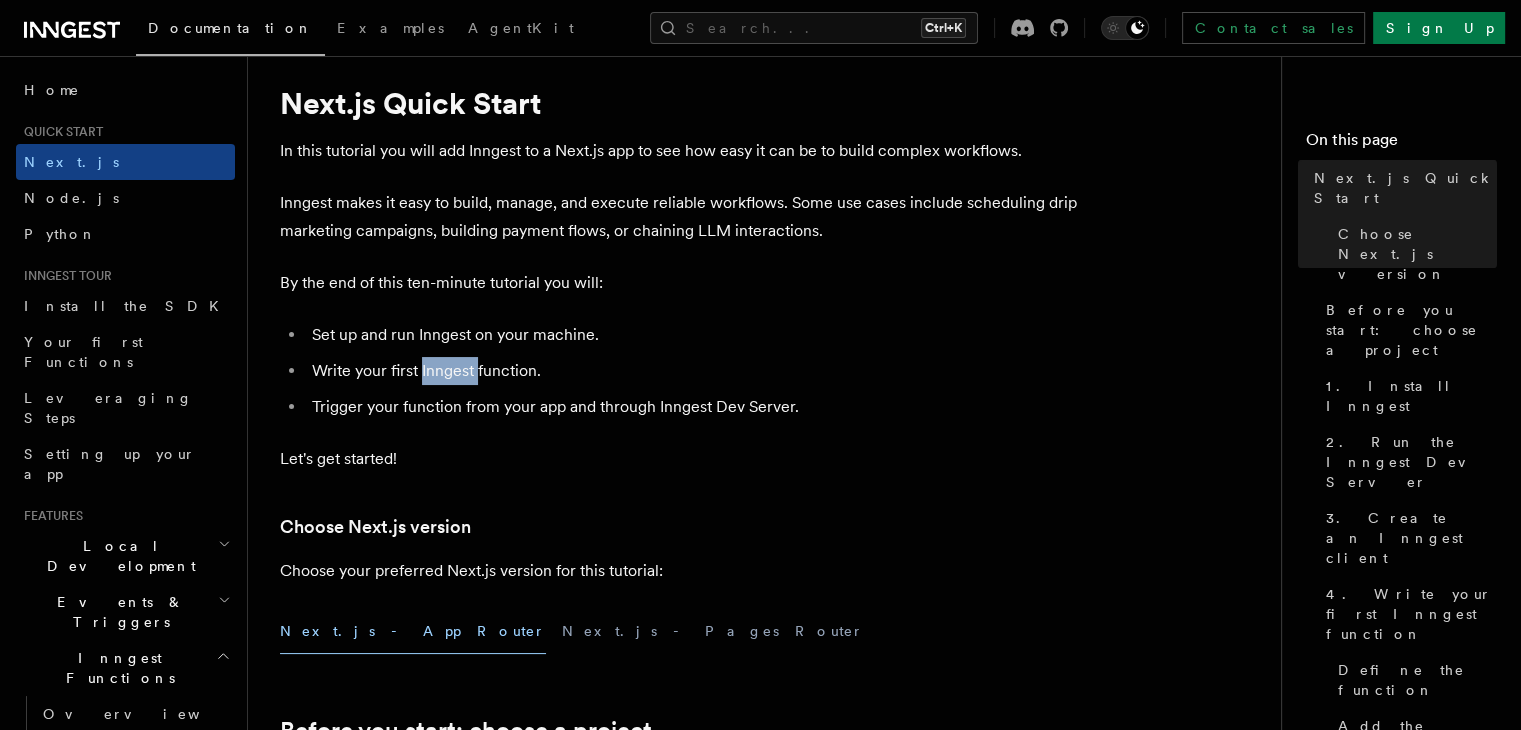 click on "Write your first Inngest function." at bounding box center (693, 371) 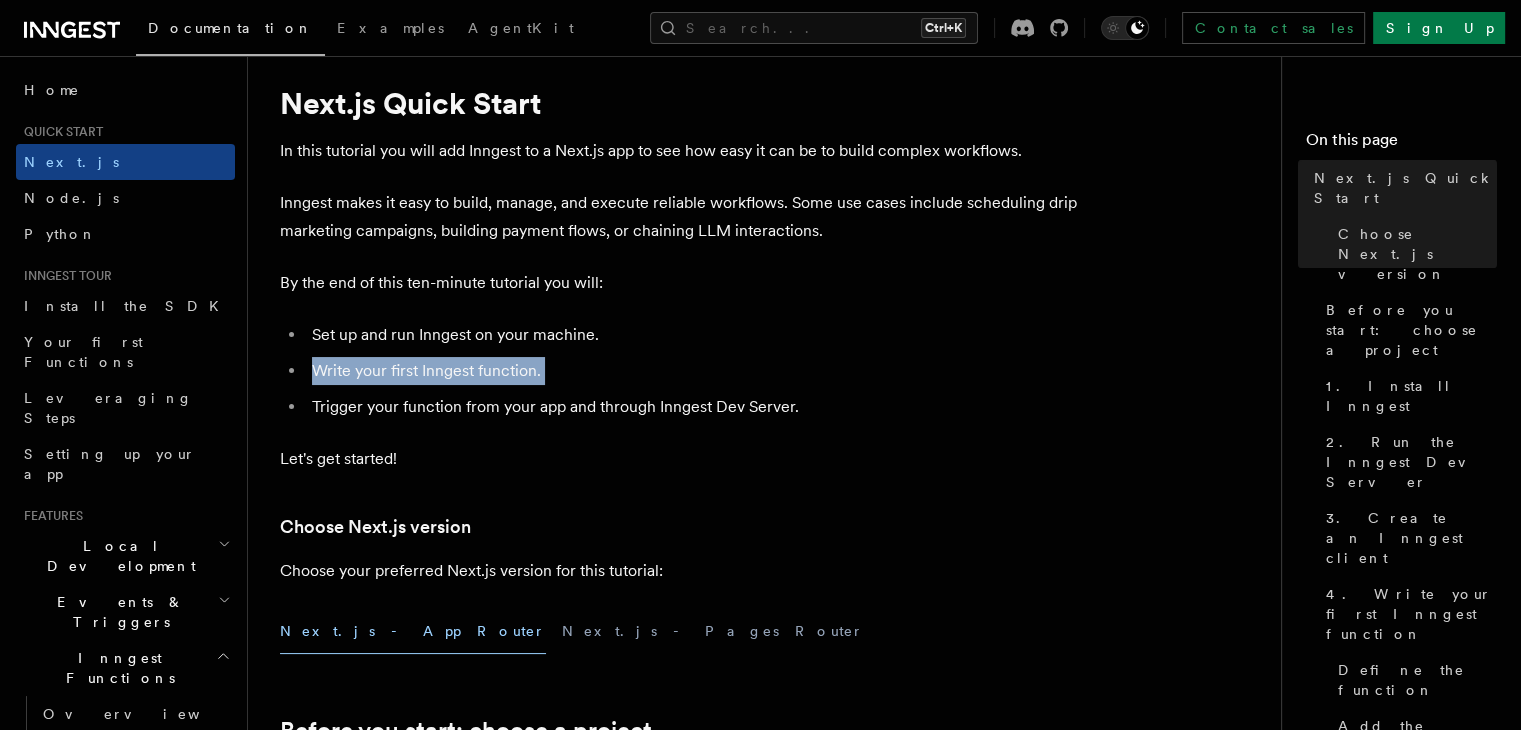 click on "Write your first Inngest function." at bounding box center [693, 371] 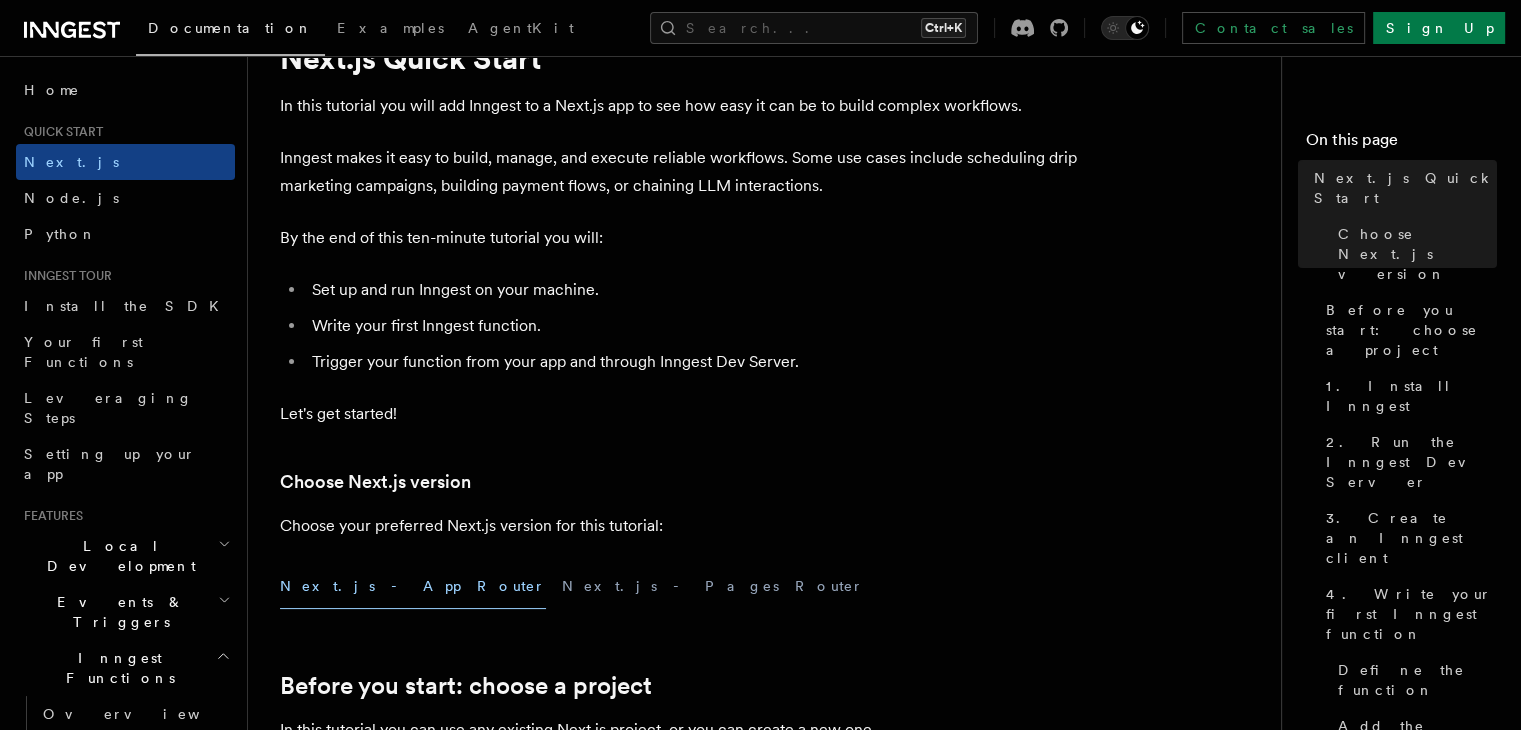 scroll, scrollTop: 92, scrollLeft: 0, axis: vertical 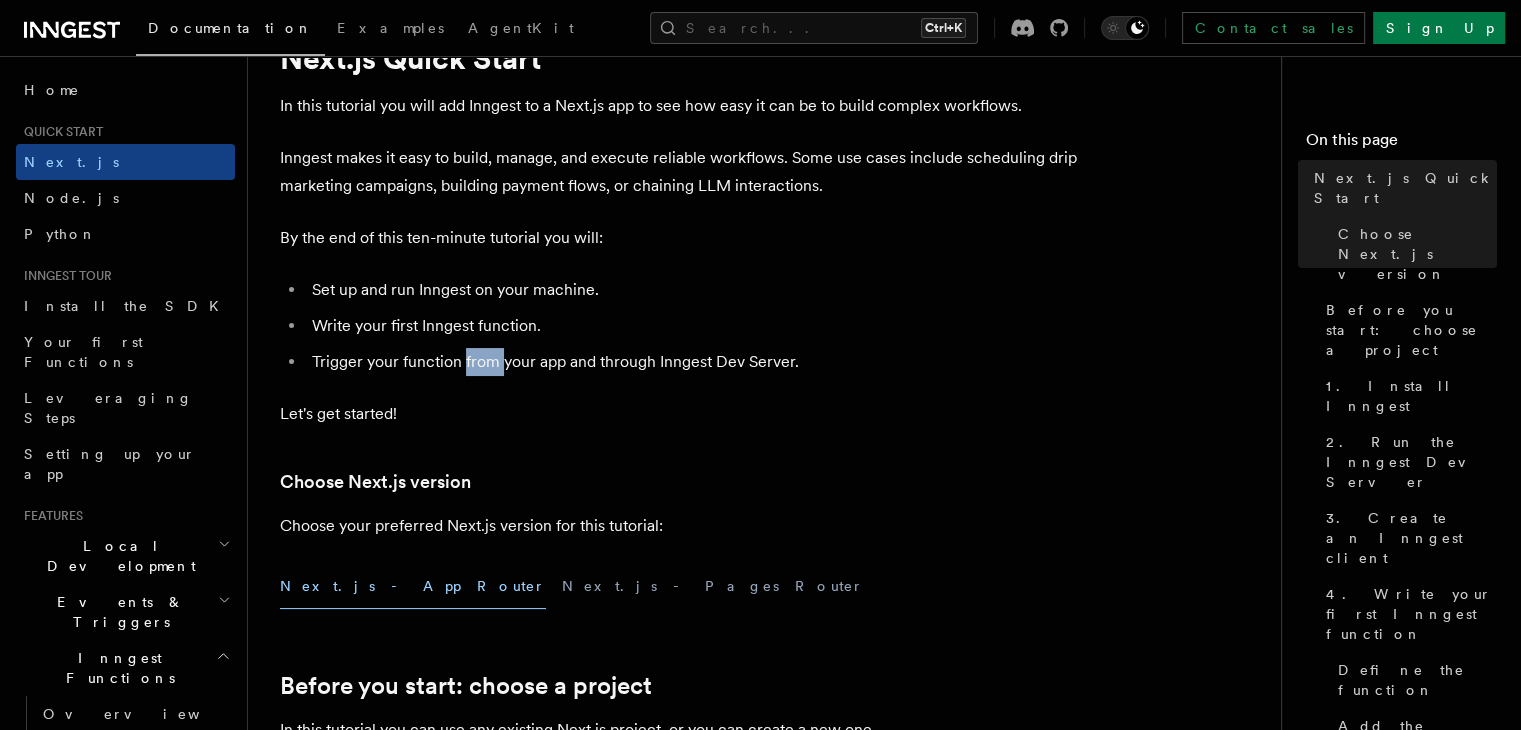 click on "Trigger your function from your app and through Inngest Dev Server." at bounding box center [693, 362] 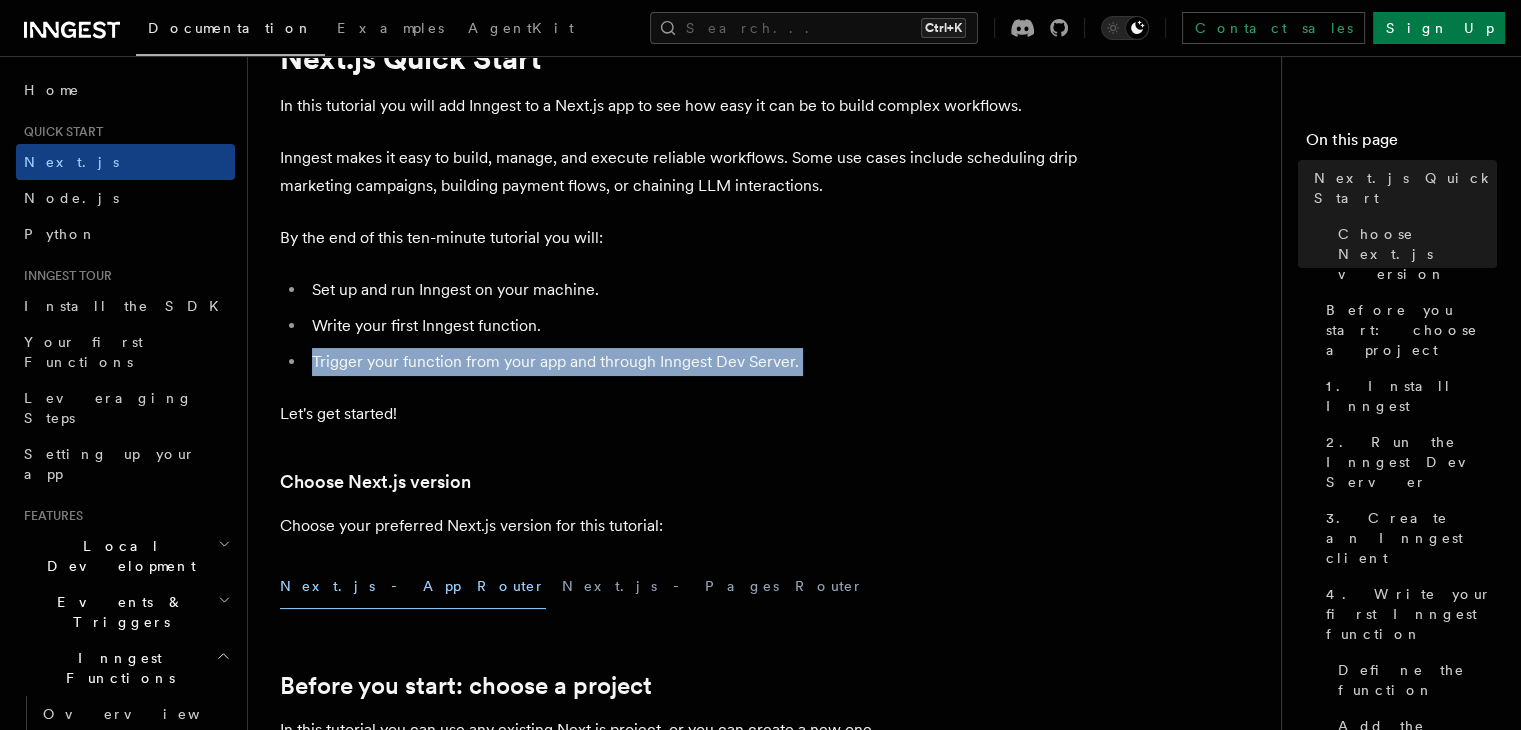 click on "Trigger your function from your app and through Inngest Dev Server." at bounding box center [693, 362] 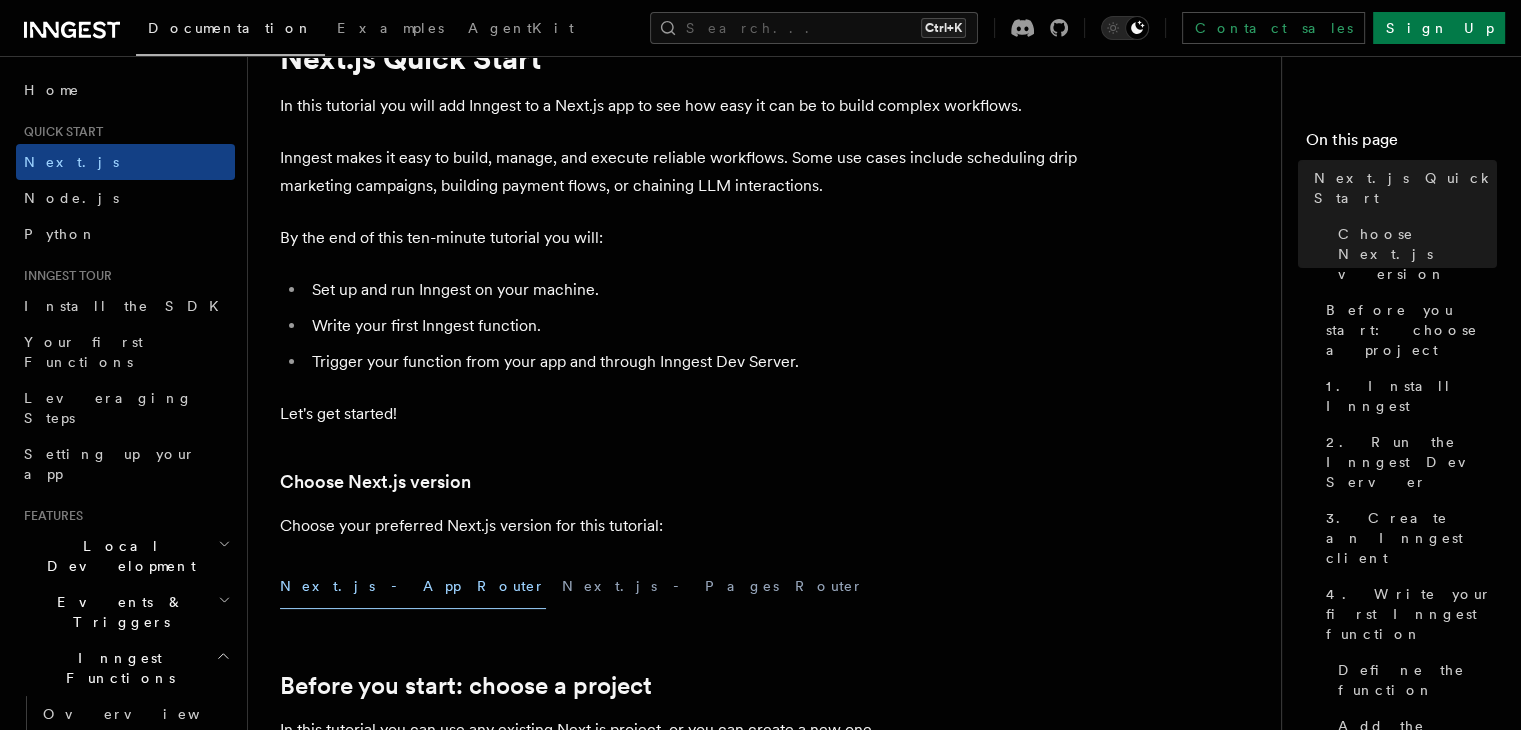click on "Trigger your function from your app and through Inngest Dev Server." at bounding box center [693, 362] 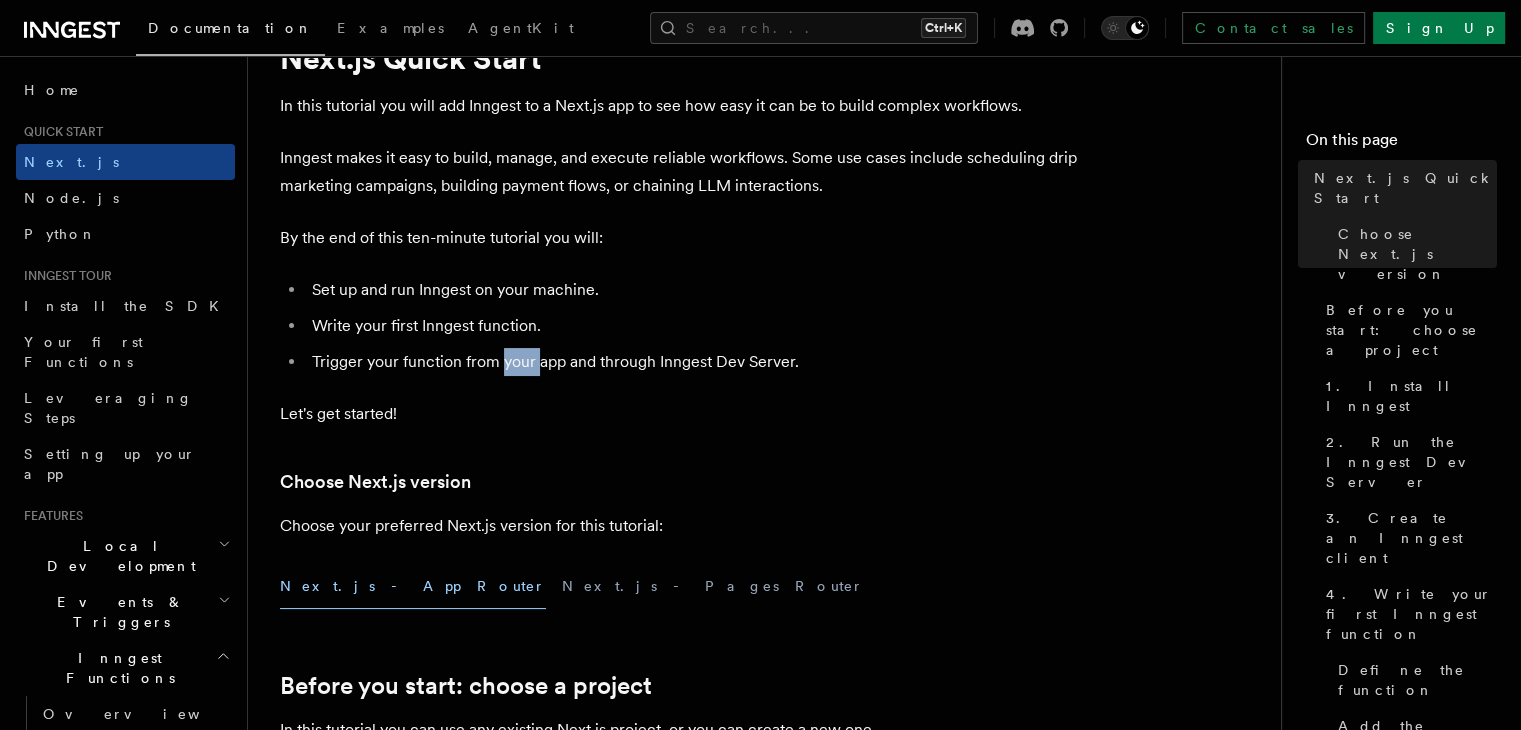 click on "Trigger your function from your app and through Inngest Dev Server." at bounding box center [693, 362] 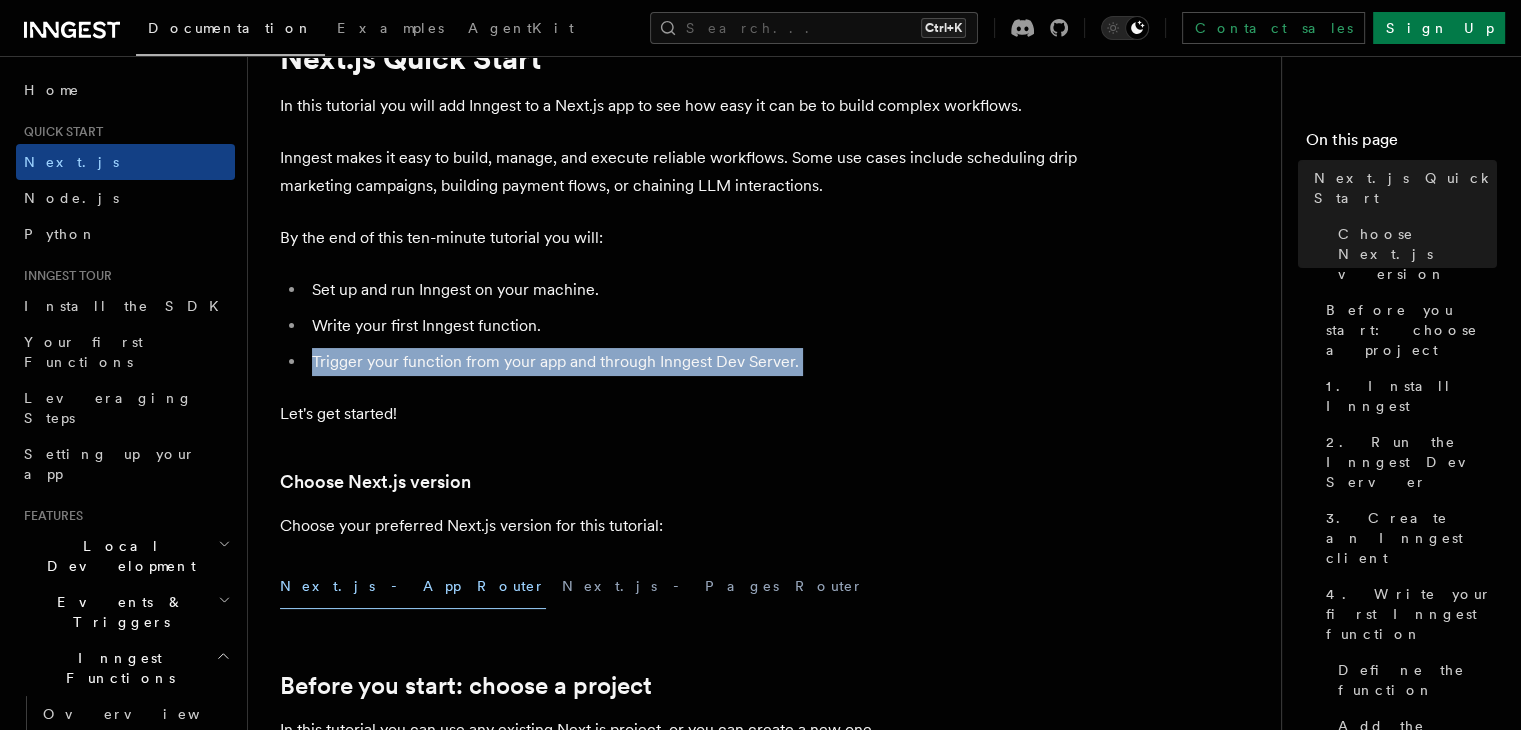 click on "Trigger your function from your app and through Inngest Dev Server." at bounding box center [693, 362] 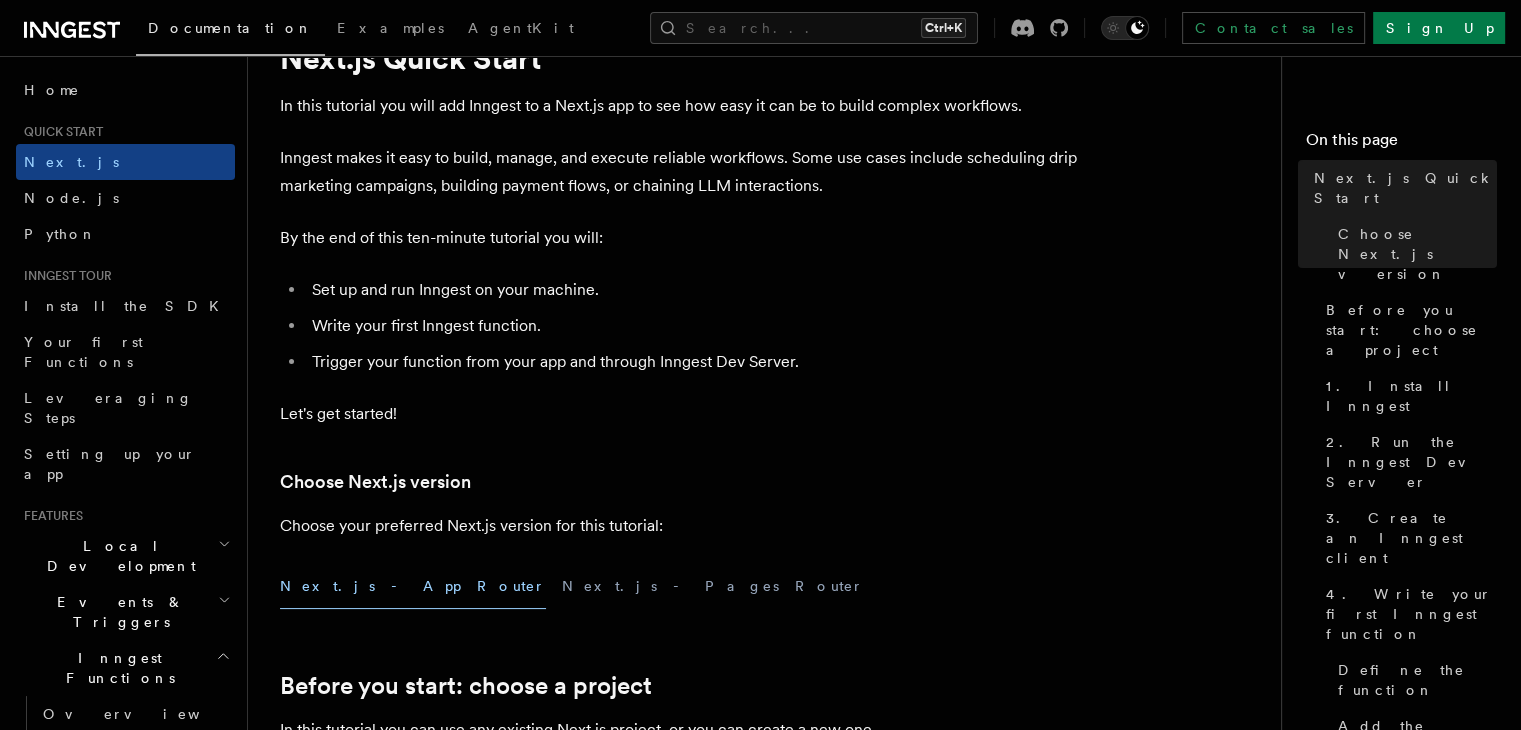 click on "Let's get started!" at bounding box center (680, 414) 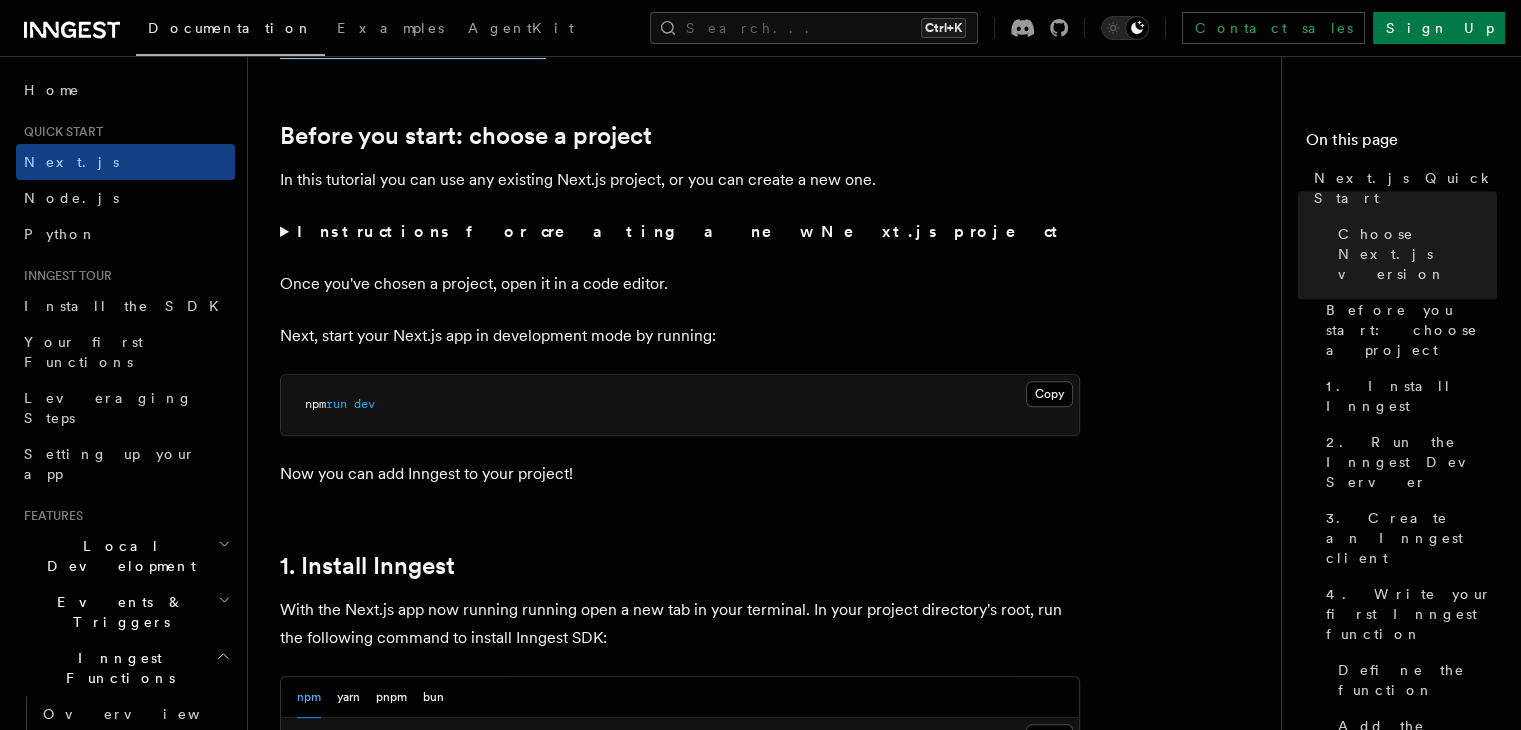 scroll, scrollTop: 652, scrollLeft: 0, axis: vertical 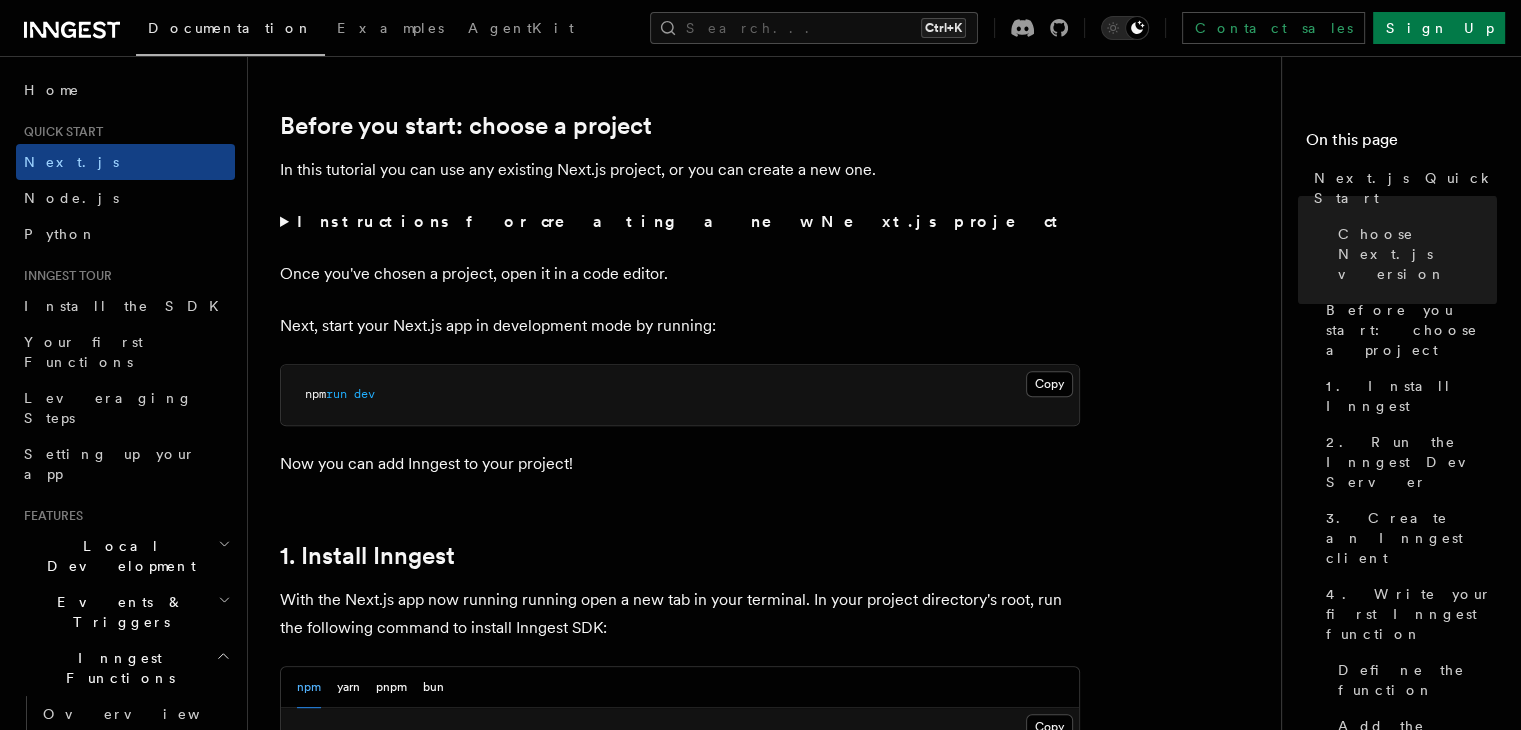 click on "Instructions for creating a new Next.js project" at bounding box center [681, 221] 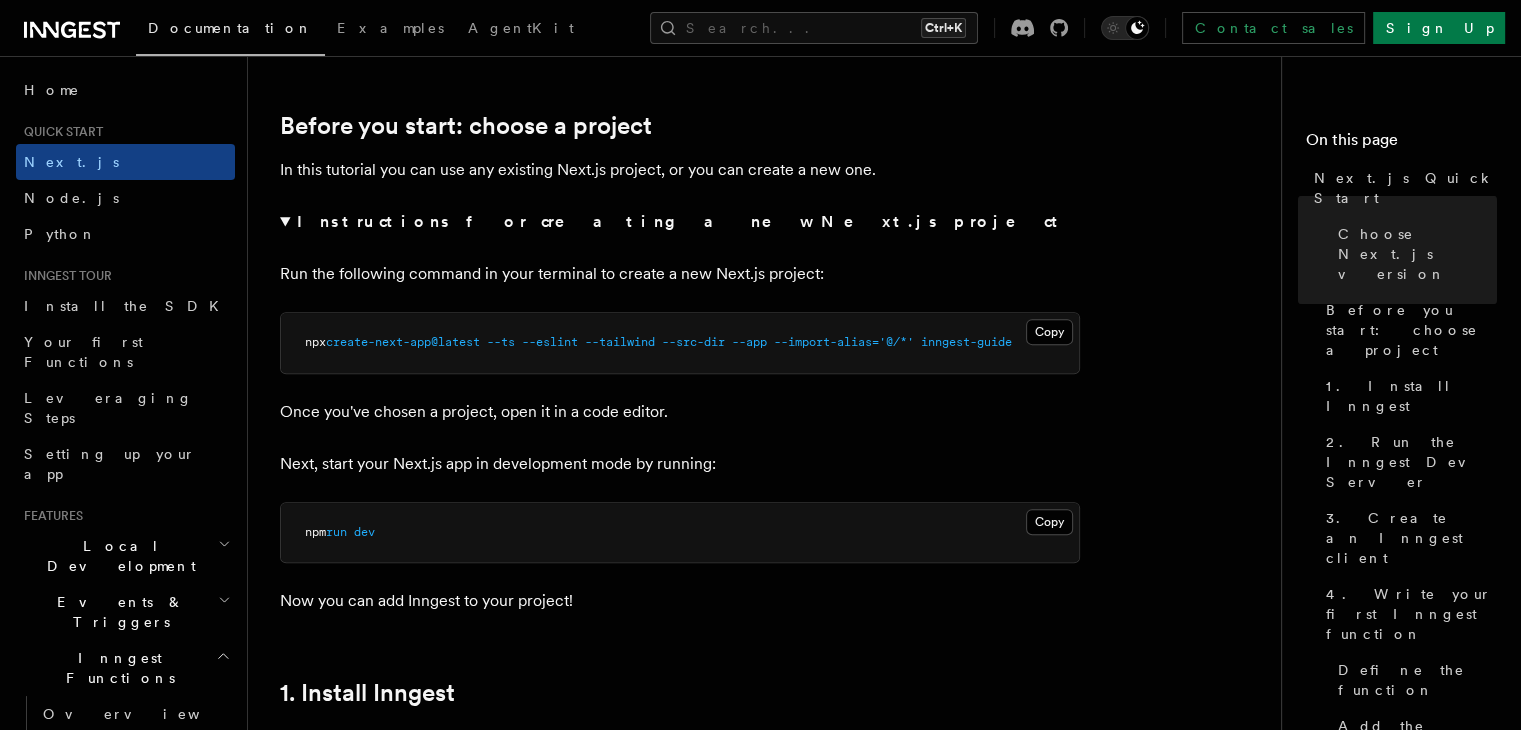 click on "Instructions for creating a new Next.js project" at bounding box center [681, 221] 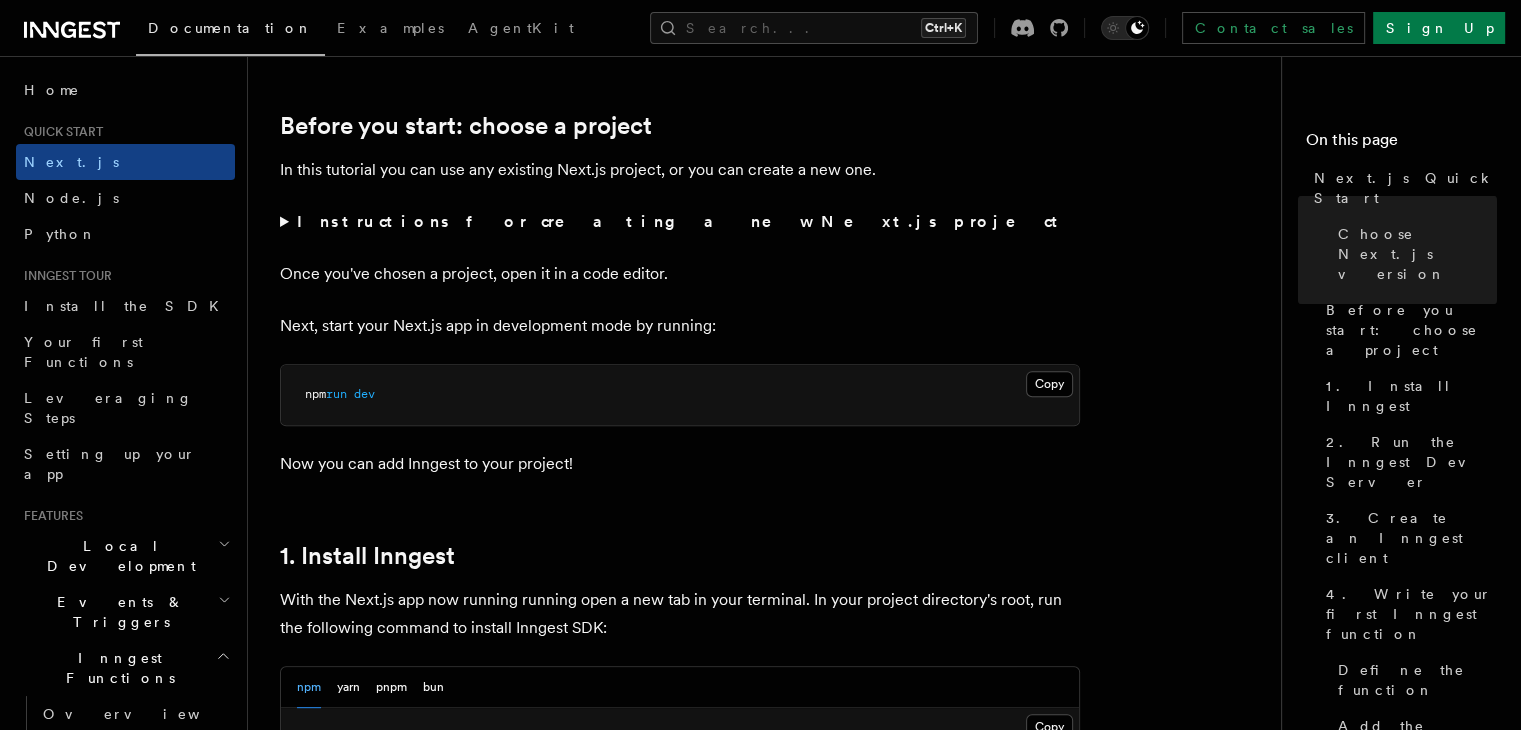 click on "Instructions for creating a new Next.js project" at bounding box center [681, 221] 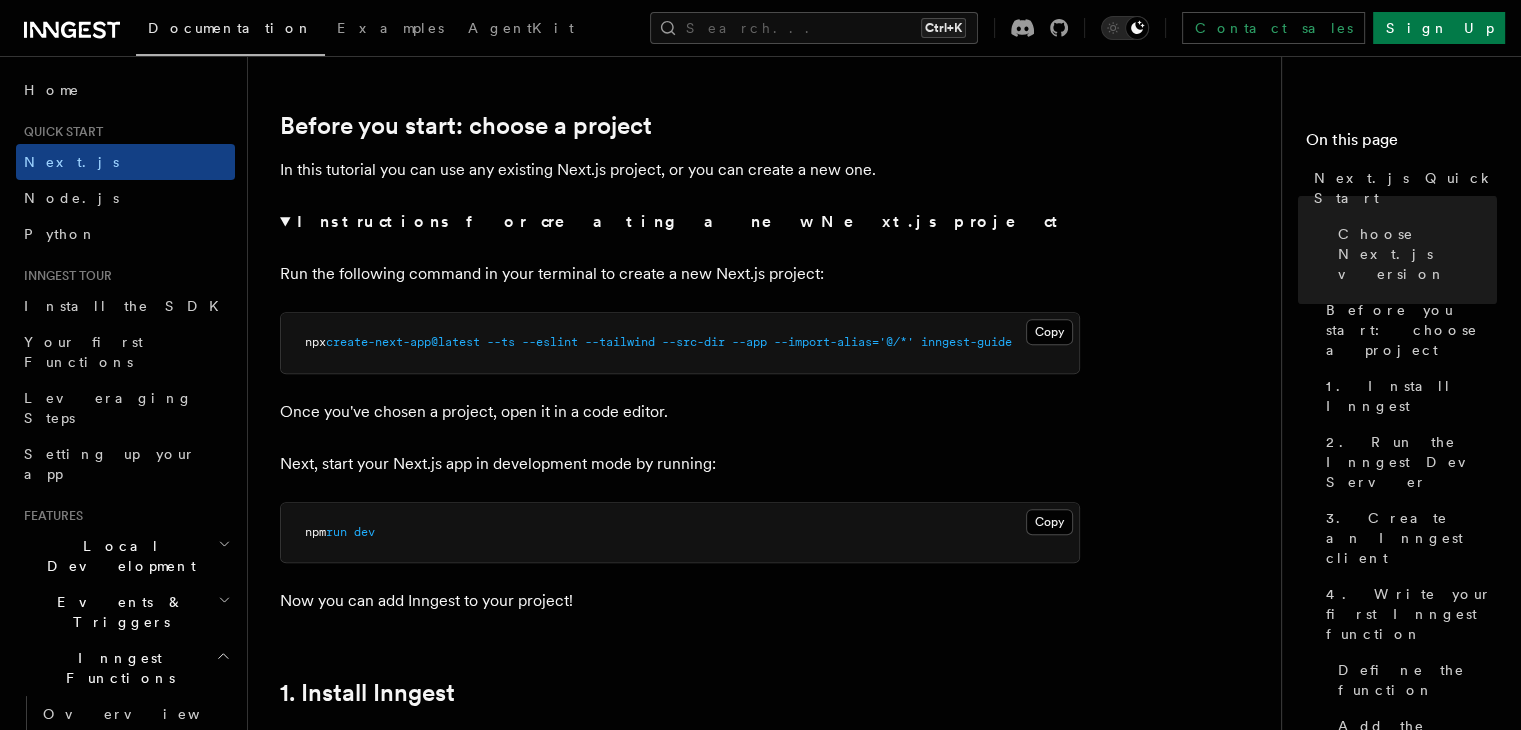 click on "Instructions for creating a new Next.js project" at bounding box center (681, 221) 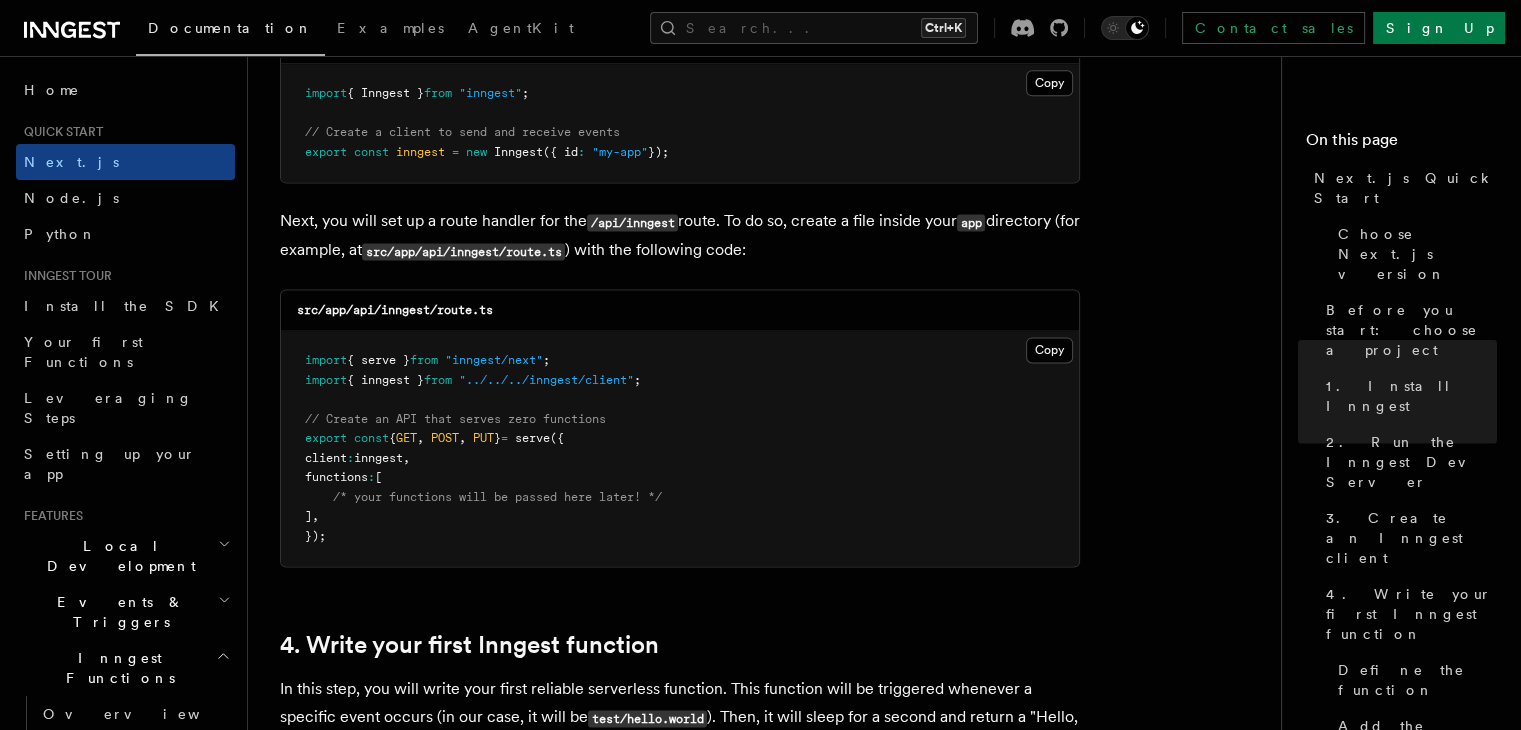 scroll, scrollTop: 2656, scrollLeft: 0, axis: vertical 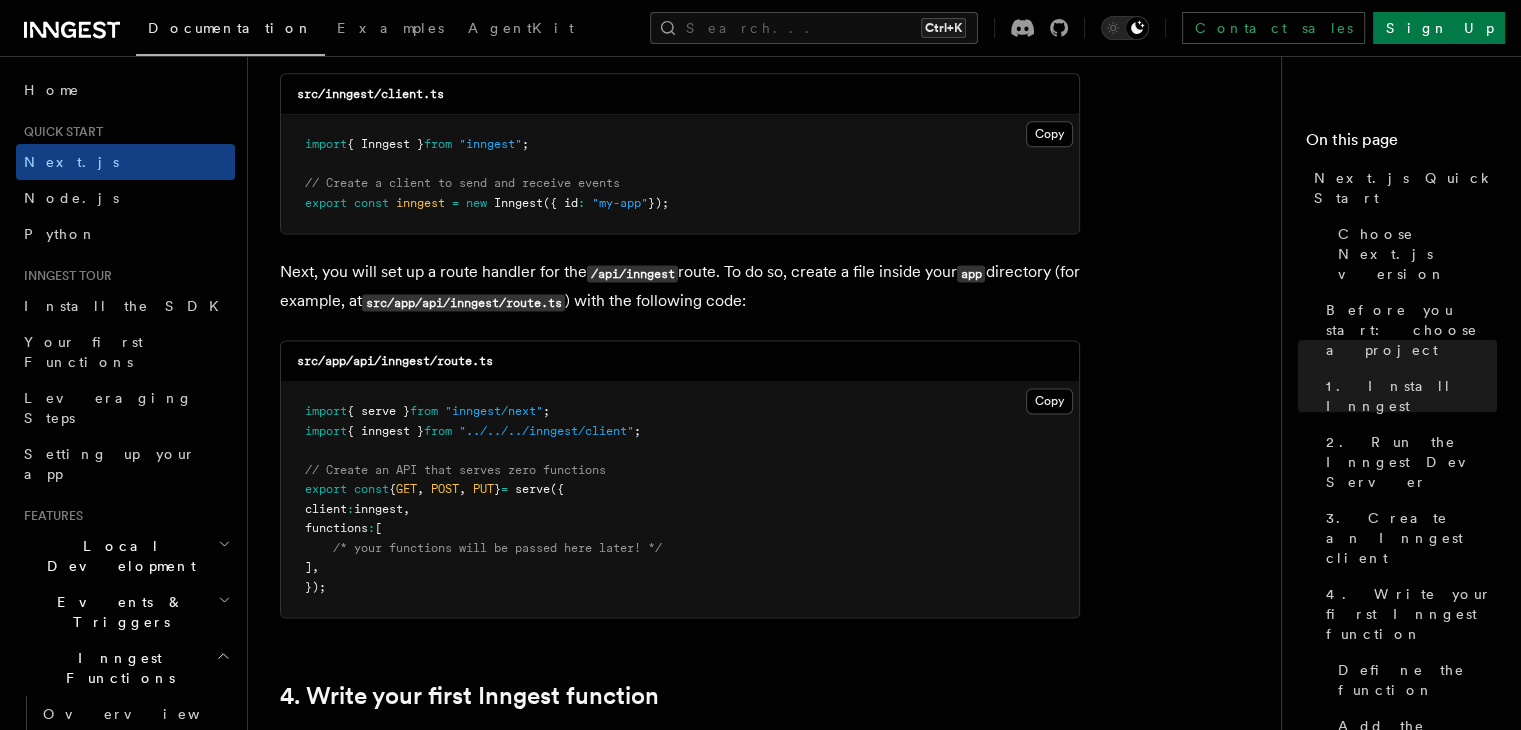 drag, startPoint x: 496, startPoint y: 428, endPoint x: 568, endPoint y: 557, distance: 147.73286 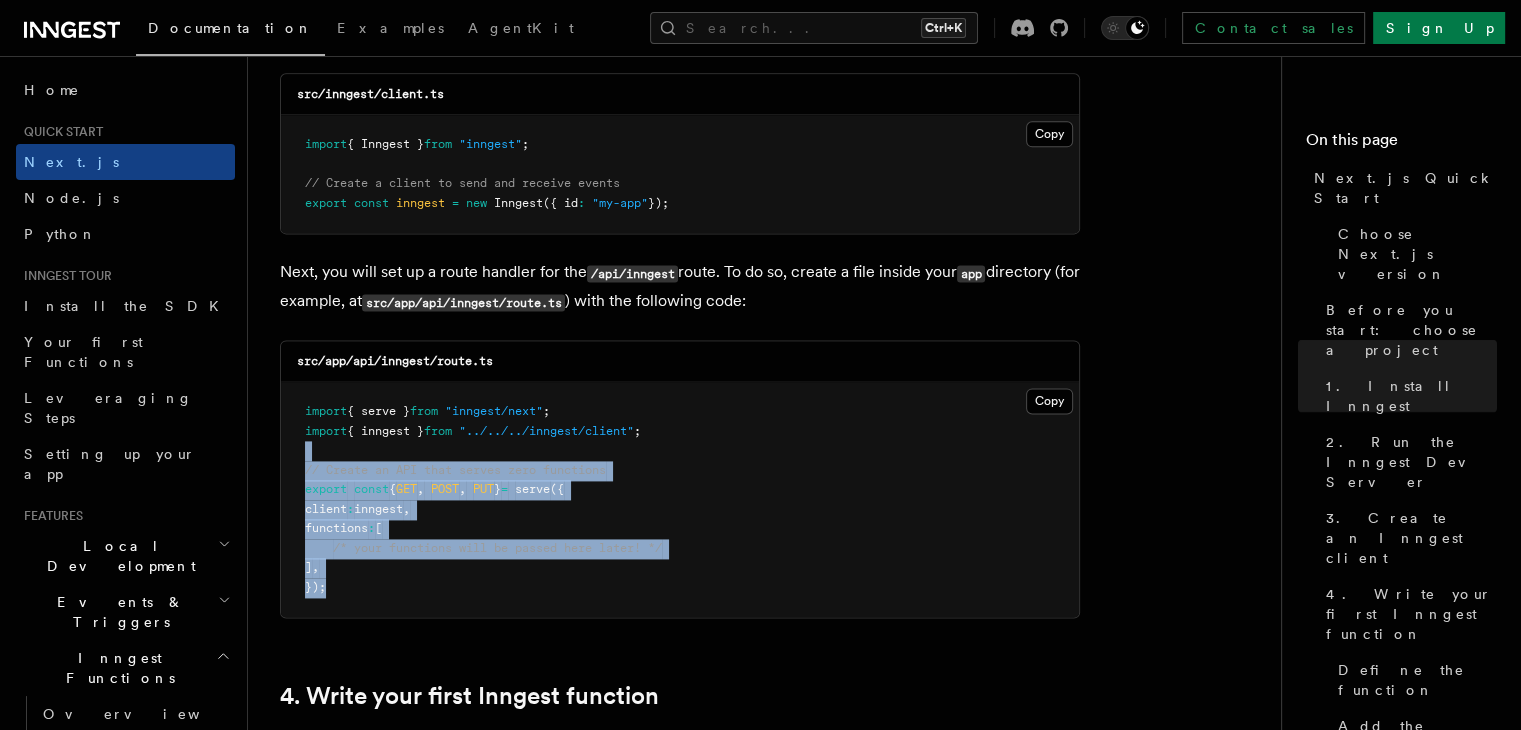 click on "import  { serve }  from   "inngest/next" ;
import  { inngest }  from   "../../../inngest/client" ;
// Create an API that serves zero functions
export   const  {  GET ,   POST ,   PUT  }  =   serve ({
client :  inngest ,
functions :  [
/* your functions will be passed here later! */
] ,
});" at bounding box center [680, 499] 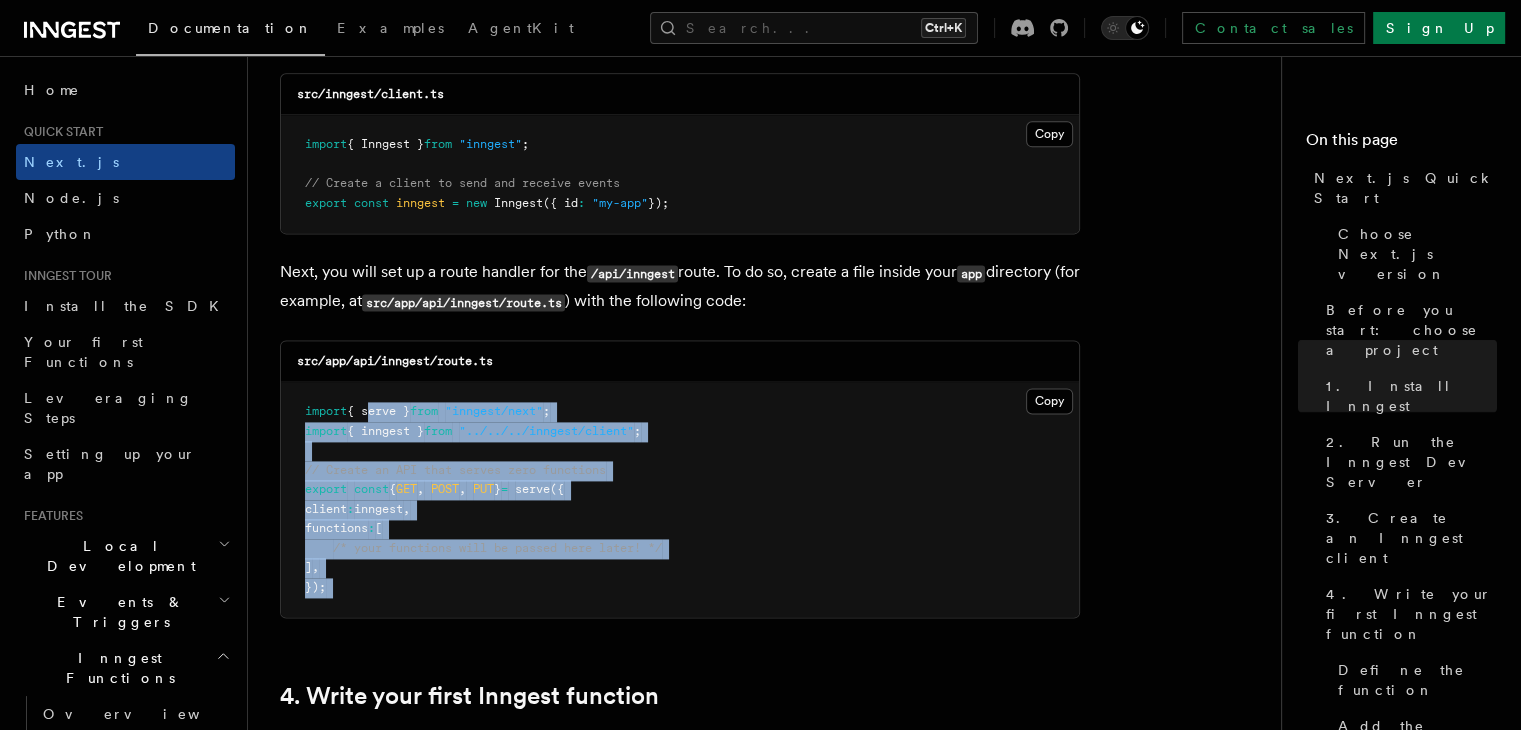 drag, startPoint x: 568, startPoint y: 557, endPoint x: 388, endPoint y: 357, distance: 269.07248 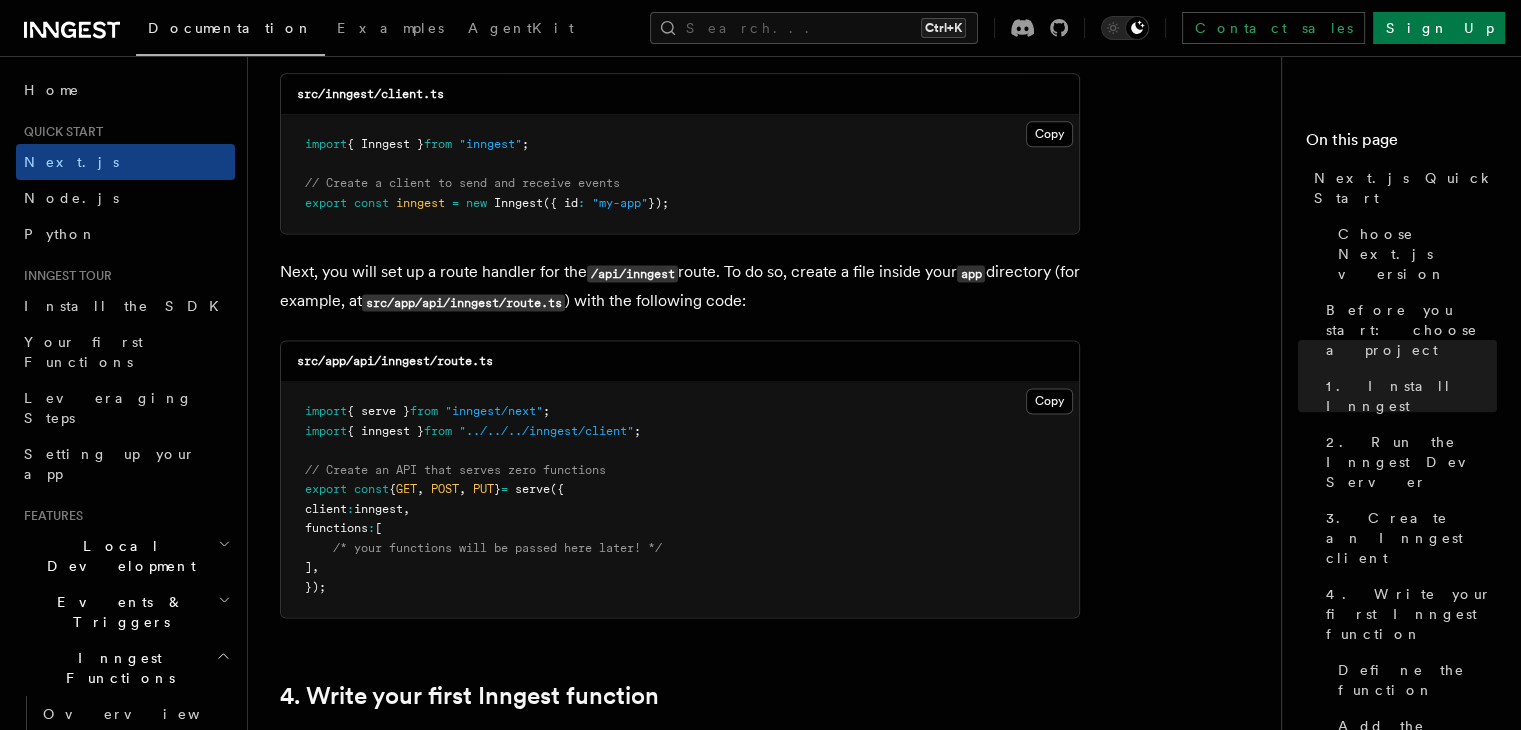 click on "import  { serve }  from   "inngest/next" ;
import  { inngest }  from   "../../../inngest/client" ;
// Create an API that serves zero functions
export   const  {  GET ,   POST ,   PUT  }  =   serve ({
client :  inngest ,
functions :  [
/* your functions will be passed here later! */
] ,
});" at bounding box center (680, 499) 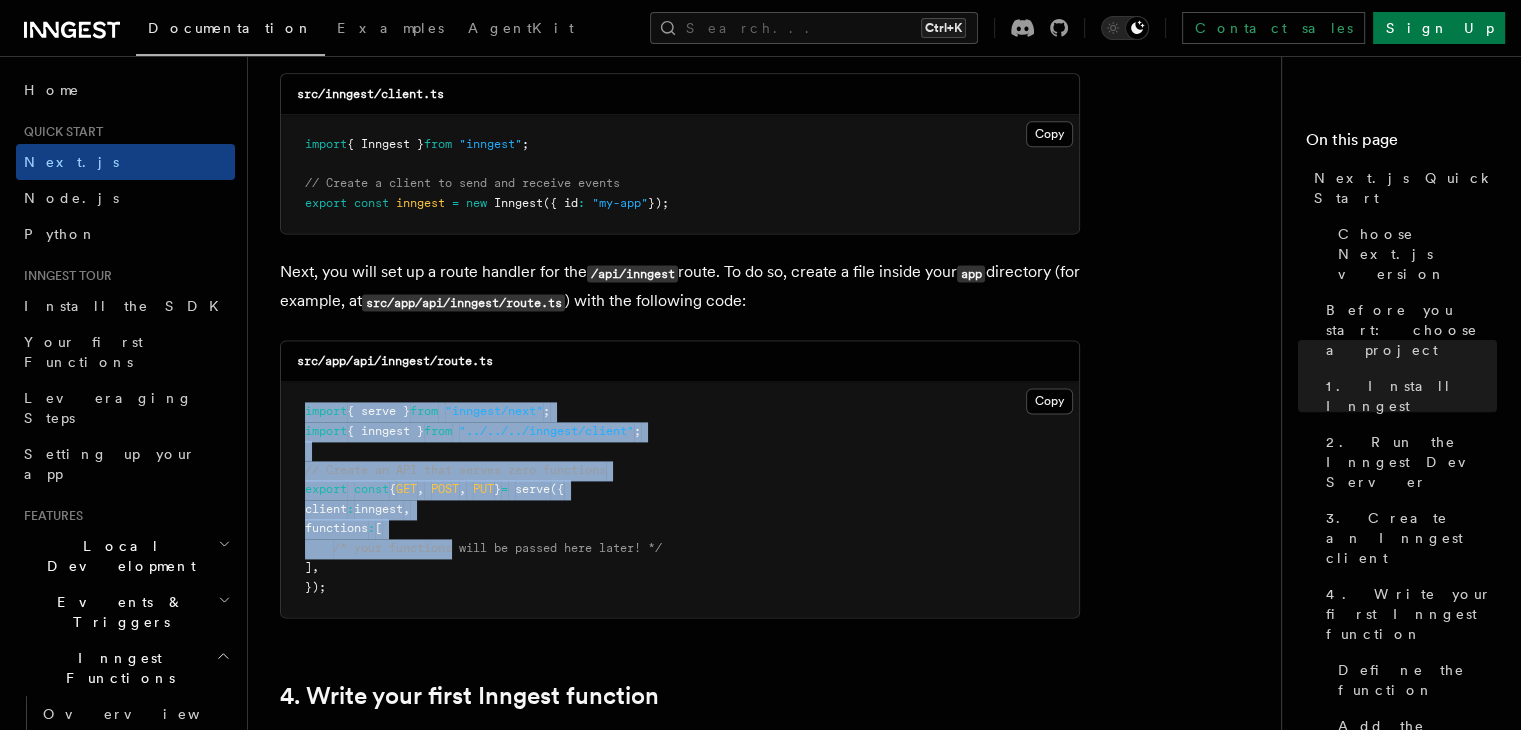 drag, startPoint x: 315, startPoint y: 373, endPoint x: 502, endPoint y: 617, distance: 307.41666 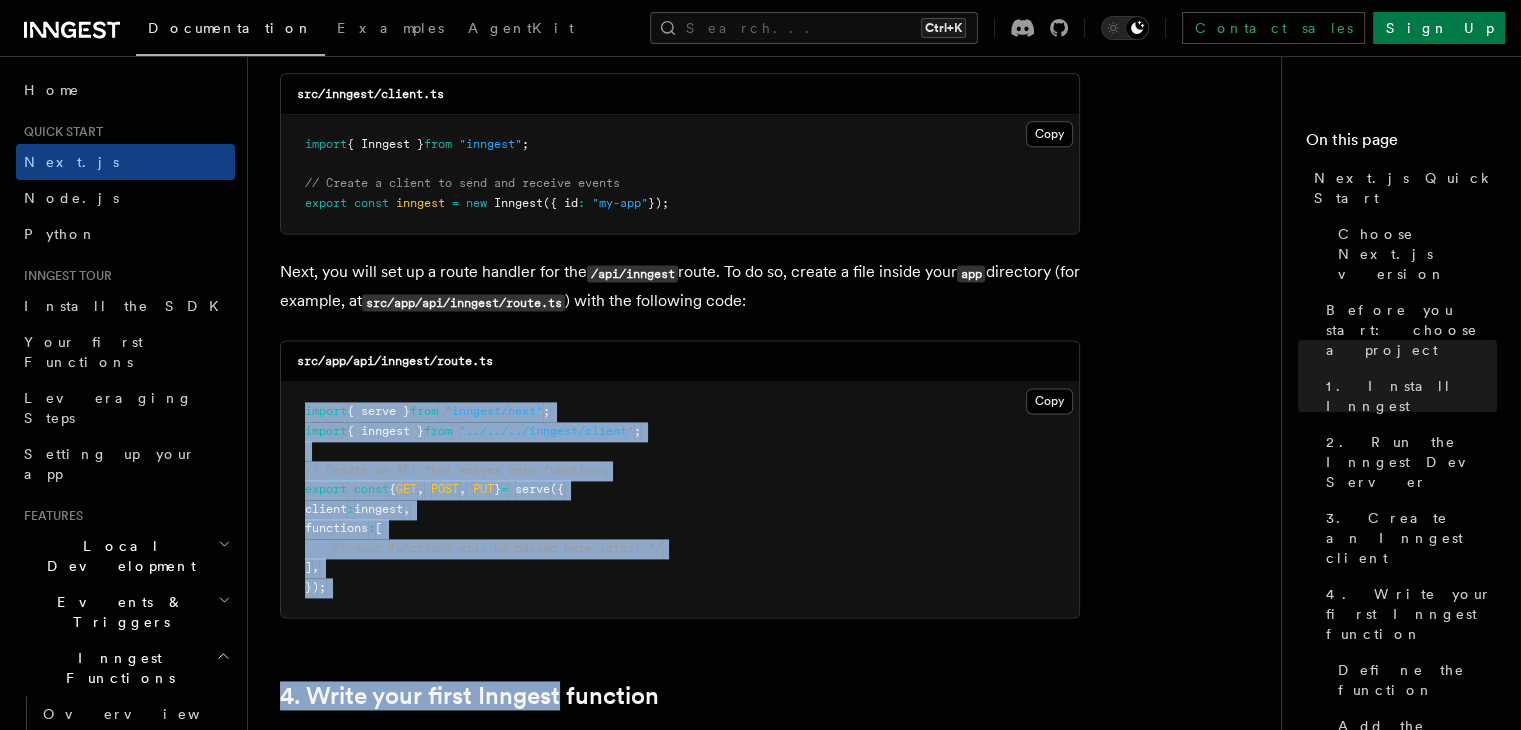 click on "import  { serve }  from   "inngest/next" ;
import  { inngest }  from   "../../../inngest/client" ;
// Create an API that serves zero functions
export   const  {  GET ,   POST ,   PUT  }  =   serve ({
client :  inngest ,
functions :  [
/* your functions will be passed here later! */
] ,
});" at bounding box center [680, 499] 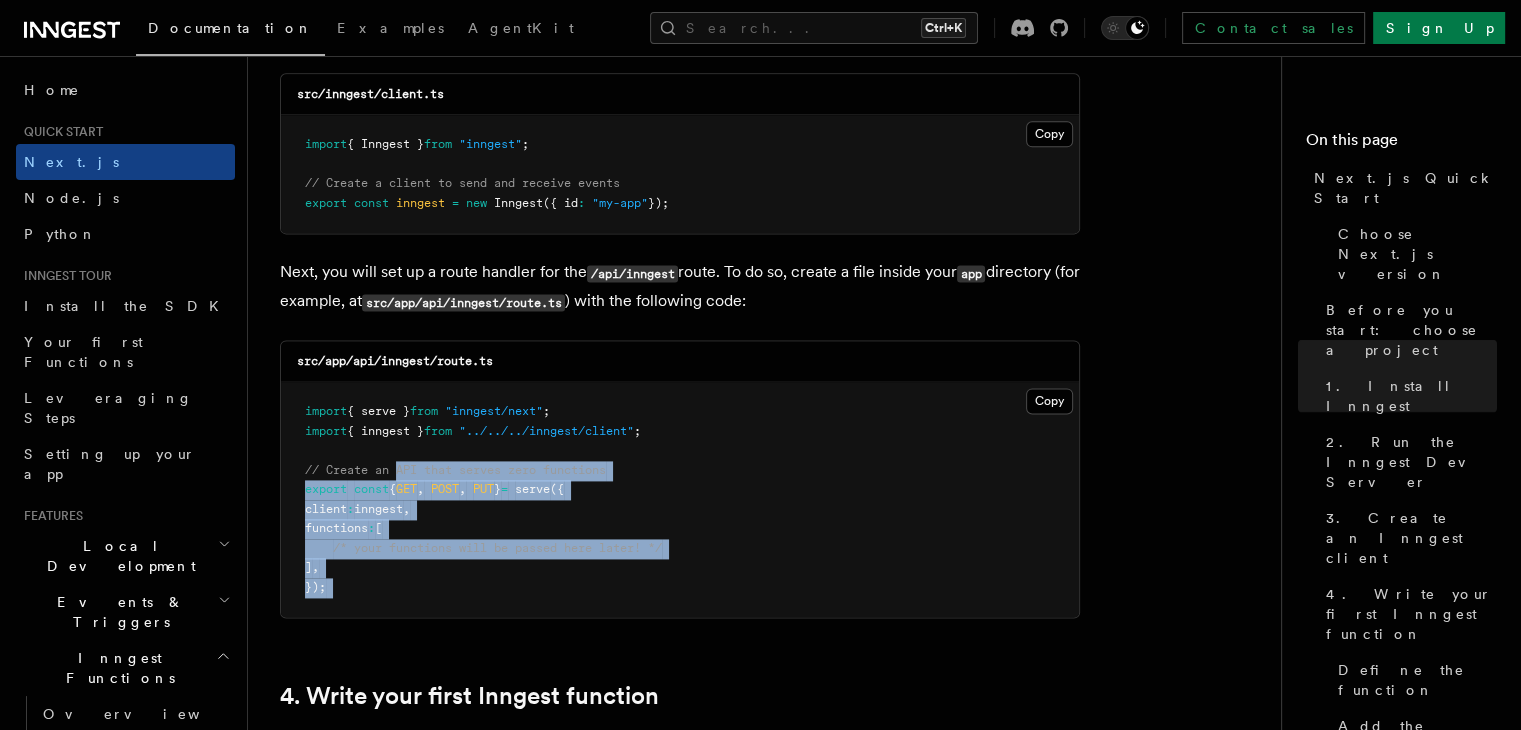 drag, startPoint x: 490, startPoint y: 585, endPoint x: 396, endPoint y: 437, distance: 175.32826 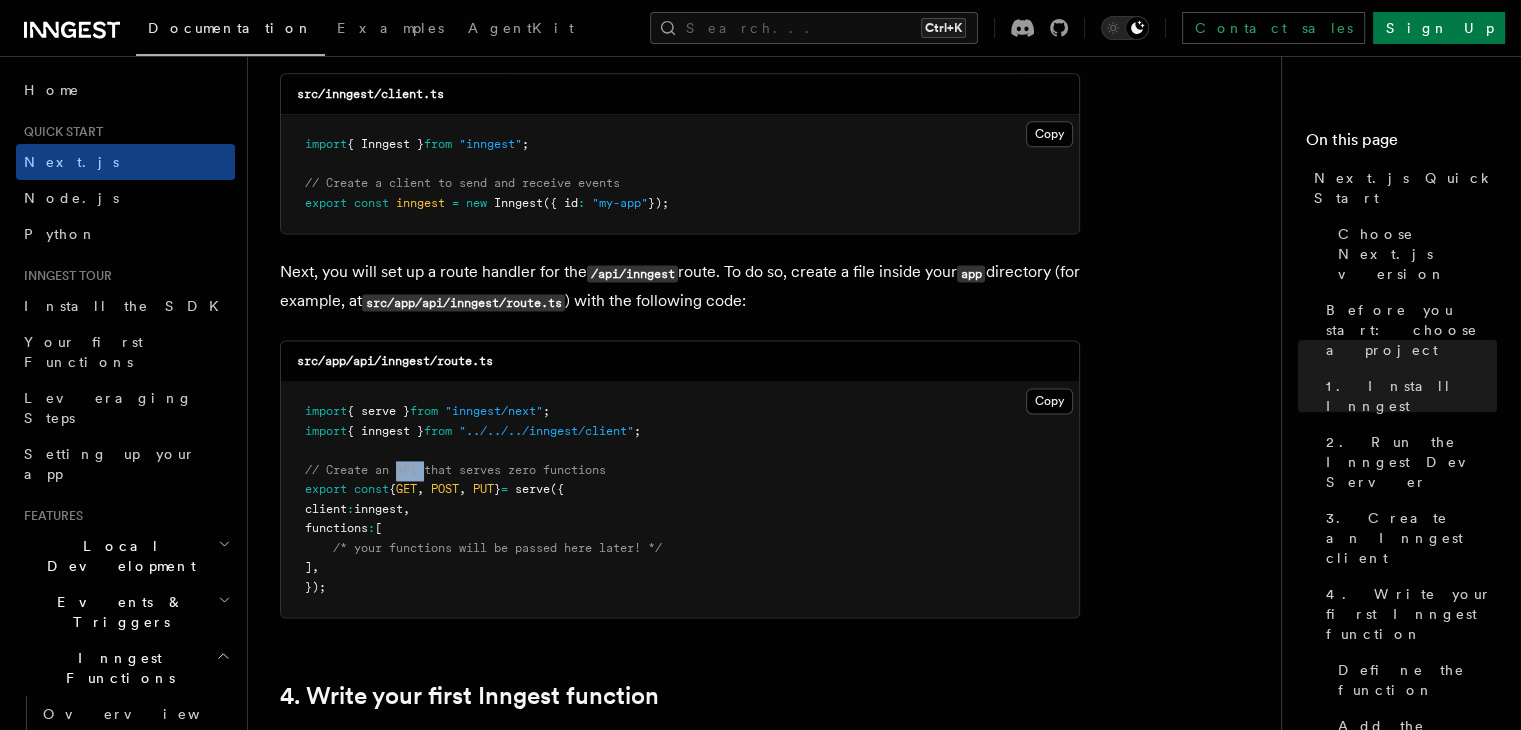 drag, startPoint x: 396, startPoint y: 437, endPoint x: 492, endPoint y: 569, distance: 163.21765 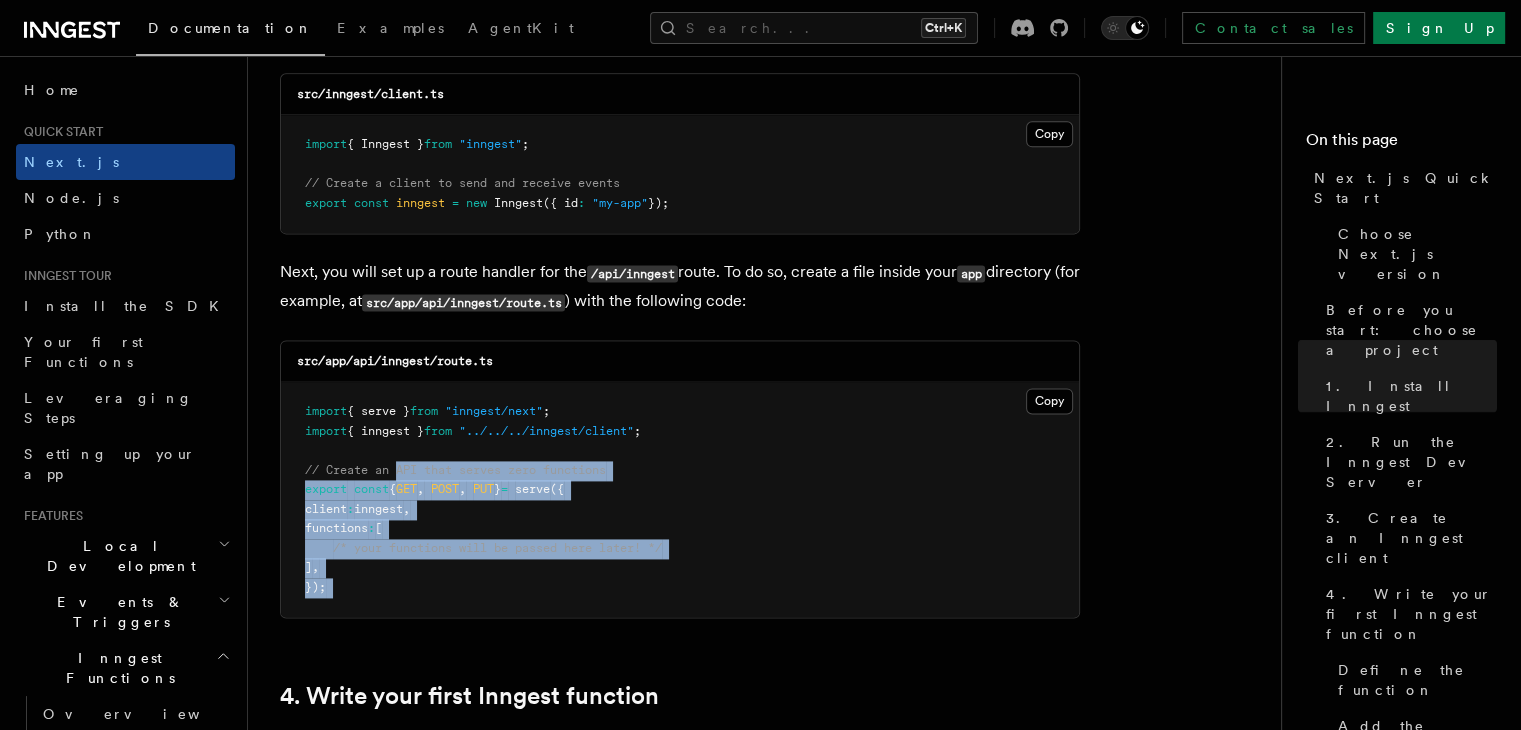 click on "import  { serve }  from   "inngest/next" ;
import  { inngest }  from   "../../../inngest/client" ;
// Create an API that serves zero functions
export   const  {  GET ,   POST ,   PUT  }  =   serve ({
client :  inngest ,
functions :  [
/* your functions will be passed here later! */
] ,
});" at bounding box center (680, 499) 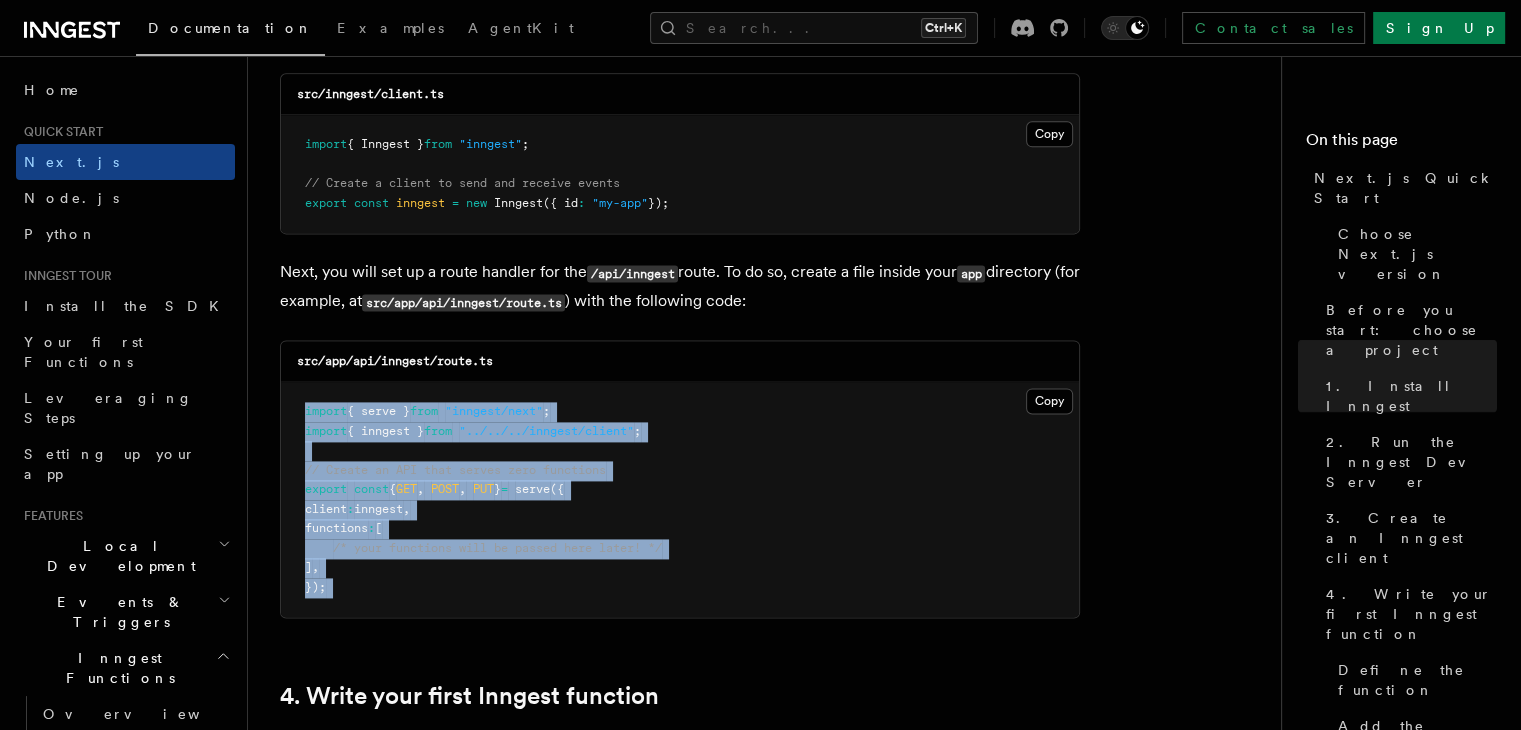 drag, startPoint x: 492, startPoint y: 569, endPoint x: 308, endPoint y: 369, distance: 271.76462 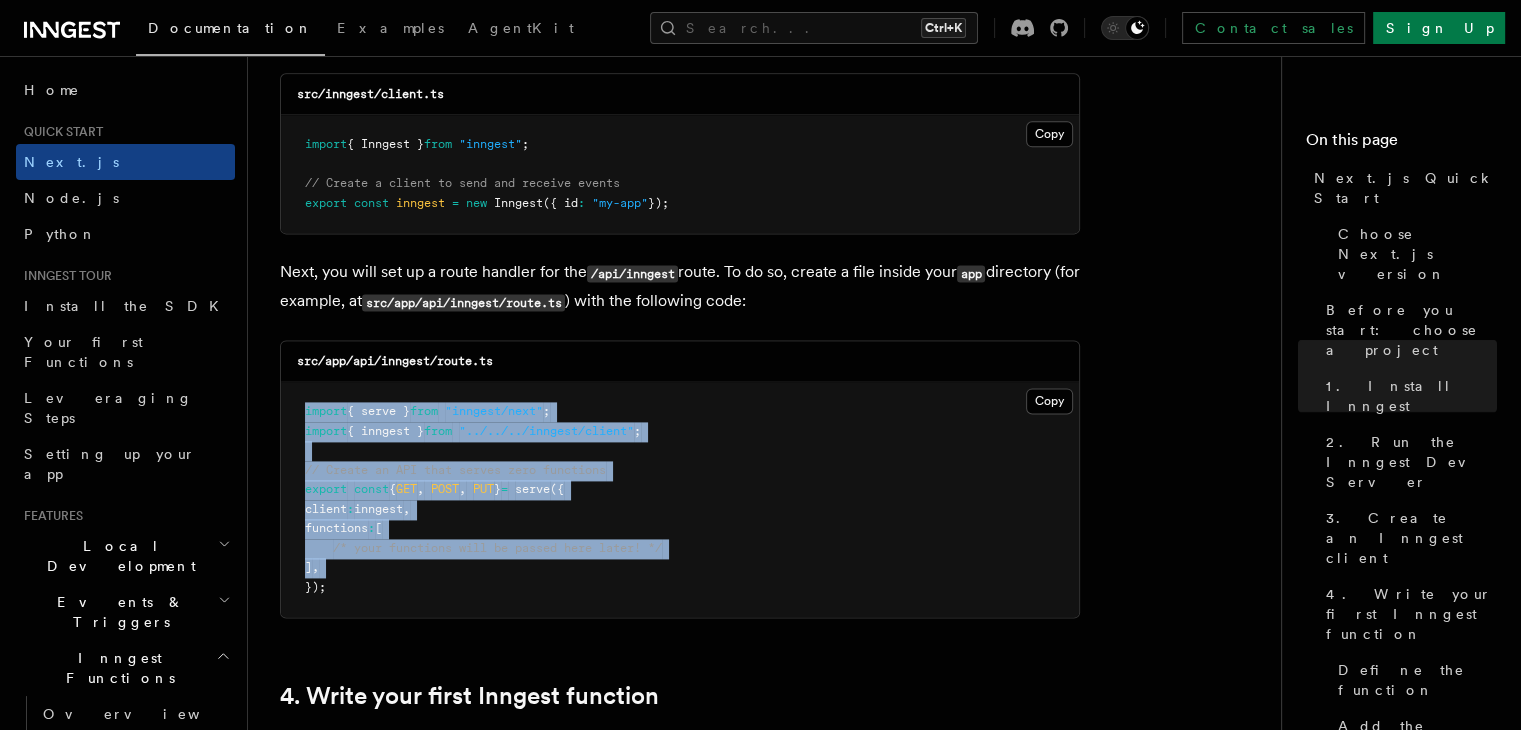 drag, startPoint x: 308, startPoint y: 369, endPoint x: 420, endPoint y: 550, distance: 212.84972 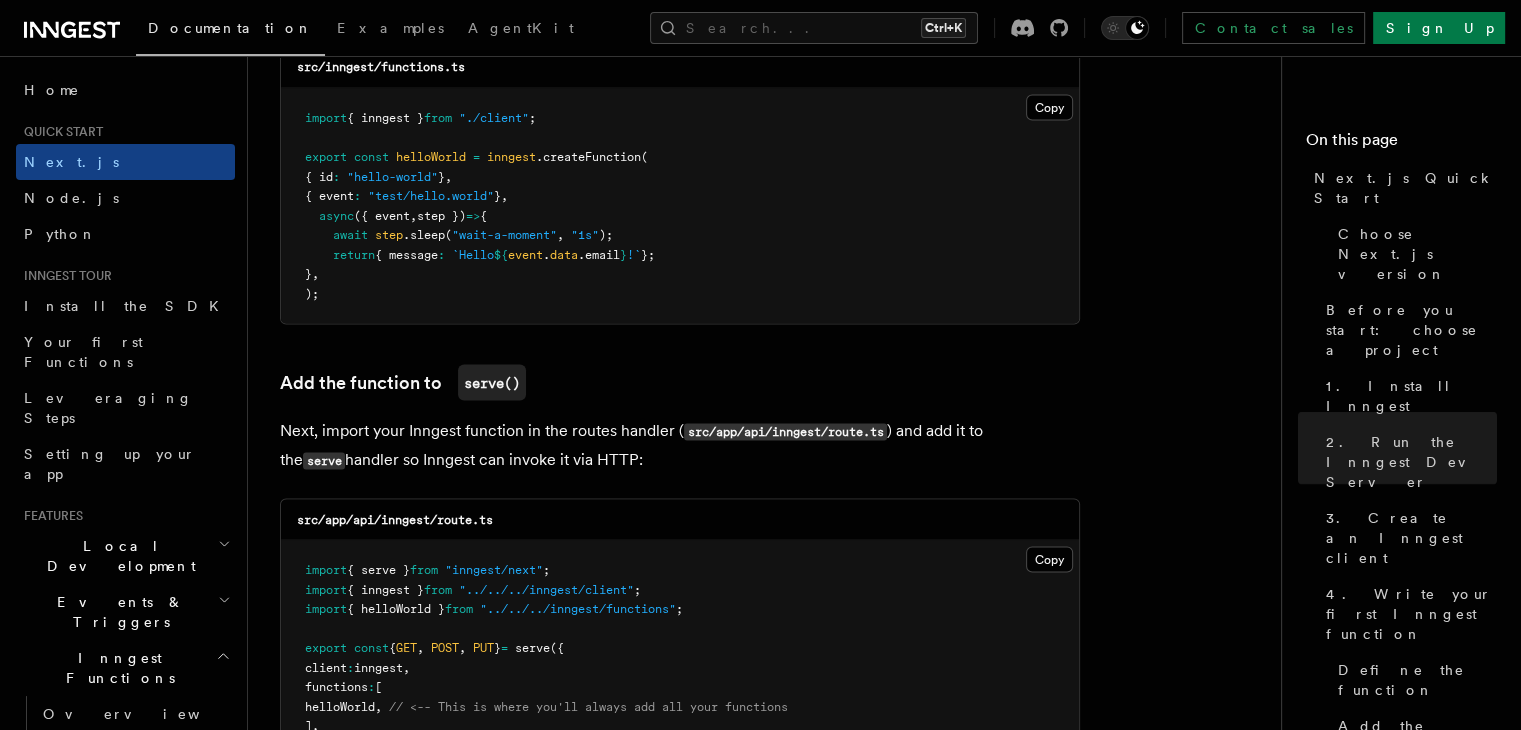 scroll, scrollTop: 3716, scrollLeft: 0, axis: vertical 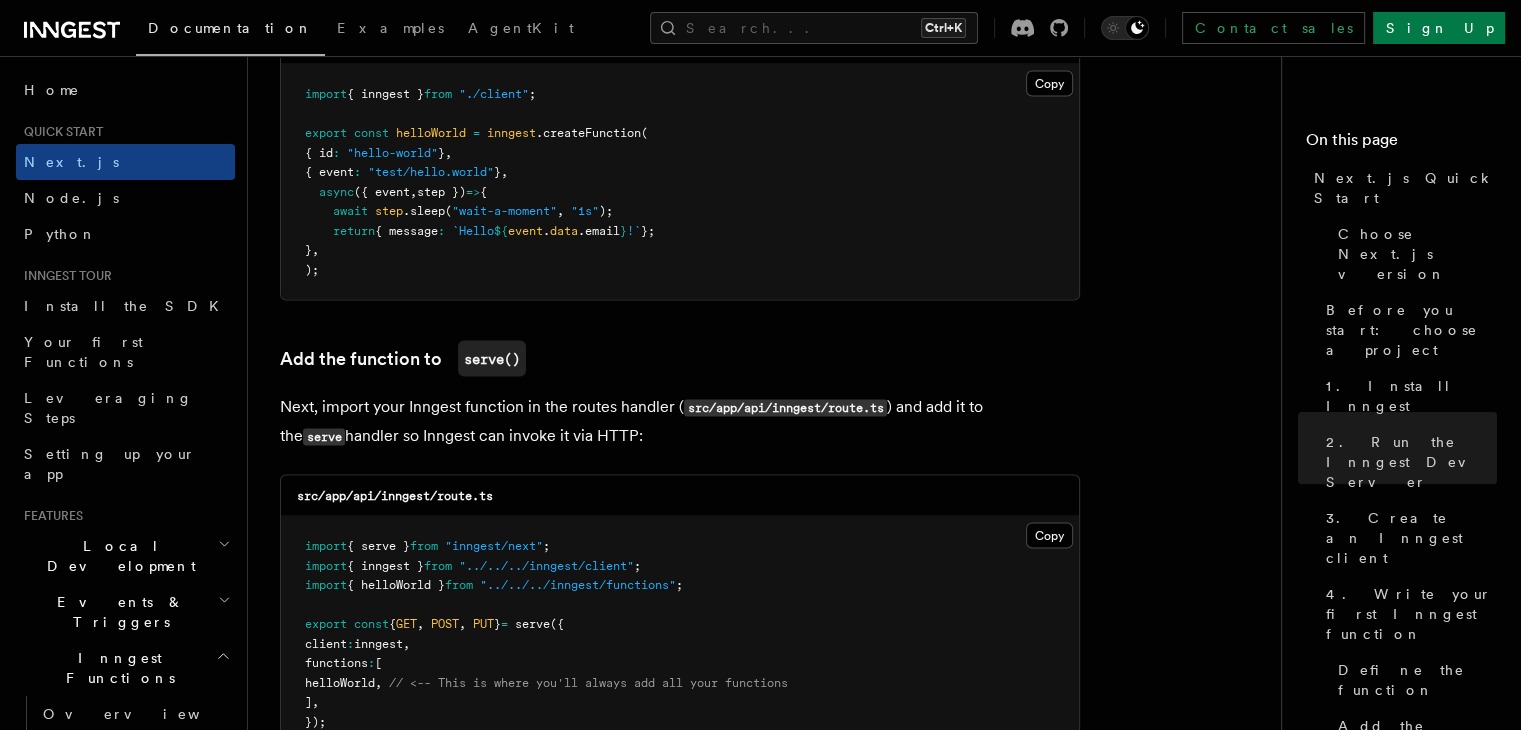 click on "import  { serve }  from   "inngest/next" ;
import  { inngest }  from   "../../../inngest/client" ;
import  { helloWorld }  from   "../../../inngest/functions" ;
export   const  {  GET ,   POST ,   PUT  }  =   serve ({
client :  inngest ,
functions :  [
helloWorld ,   // <-- This is where you'll always add all your functions
] ,
});" at bounding box center (680, 633) 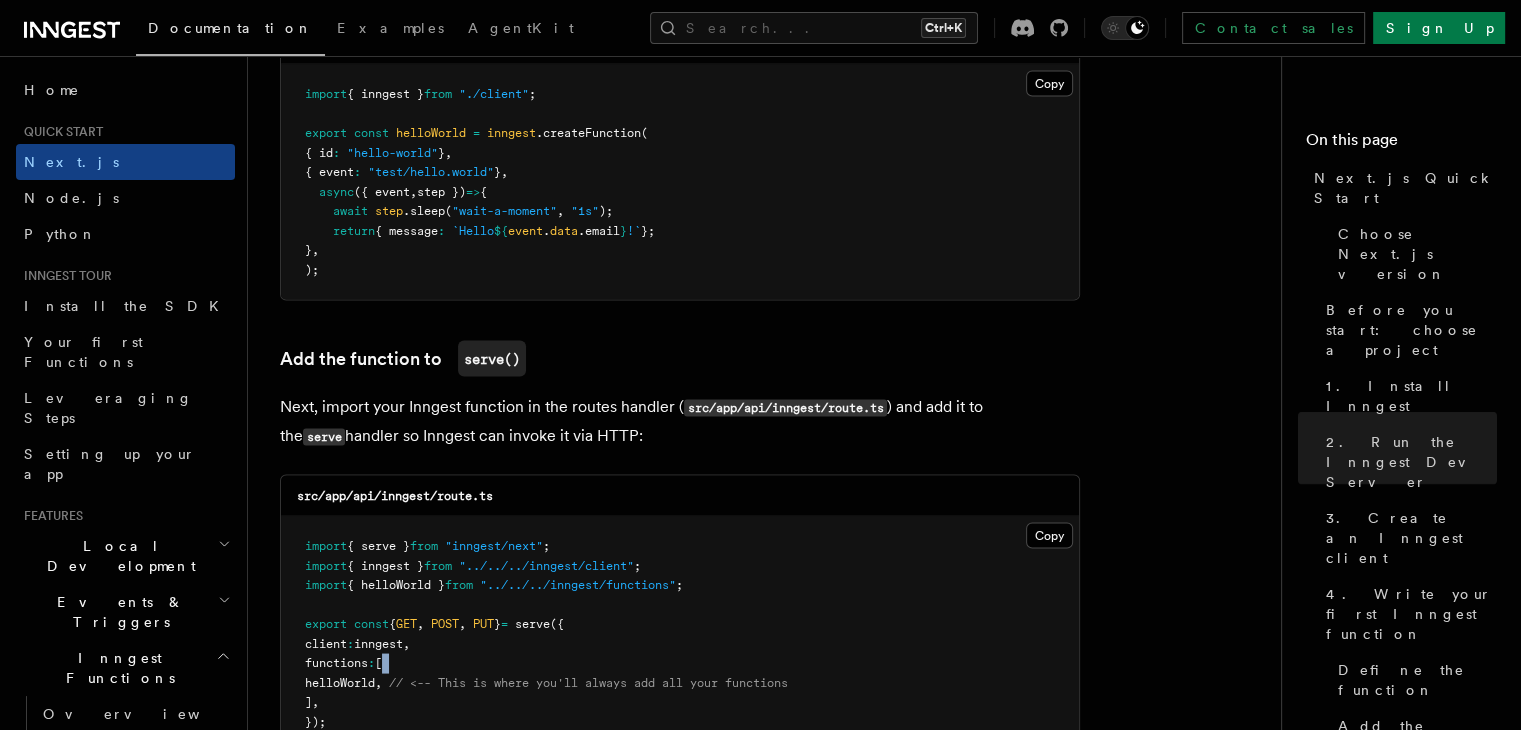 drag, startPoint x: 468, startPoint y: 636, endPoint x: 488, endPoint y: 655, distance: 27.58623 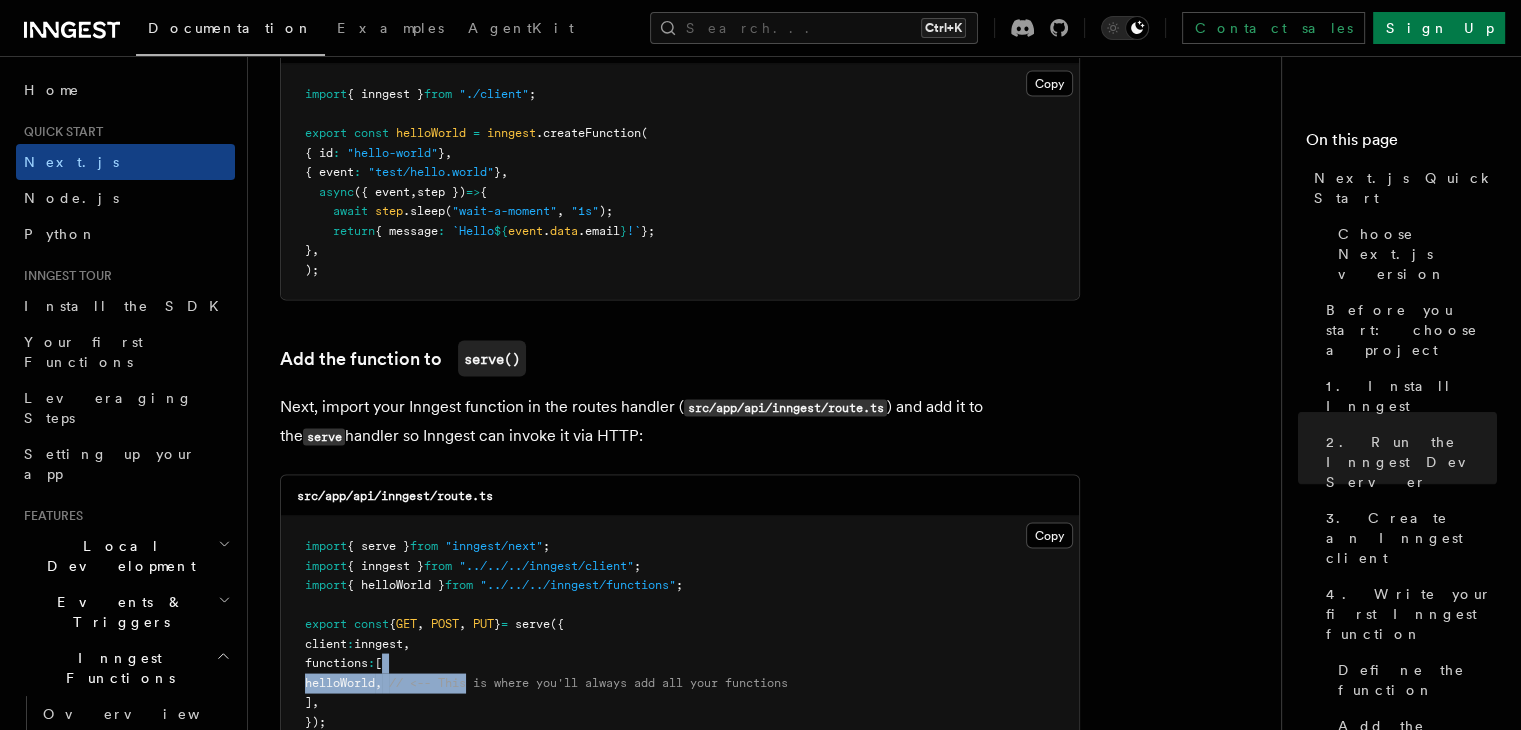 click on "// <-- This is where you'll always add all your functions" at bounding box center (588, 682) 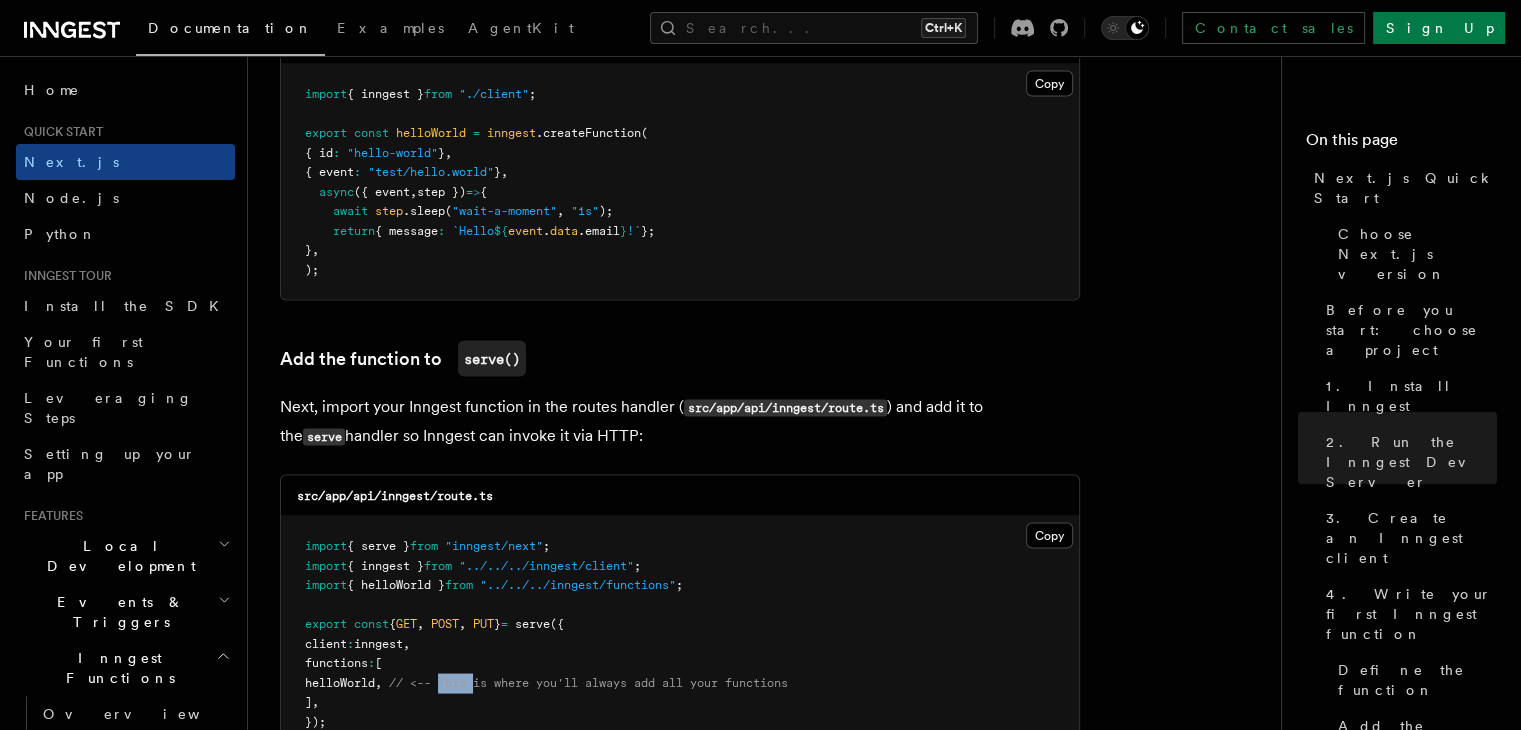 click on "// <-- This is where you'll always add all your functions" at bounding box center [588, 682] 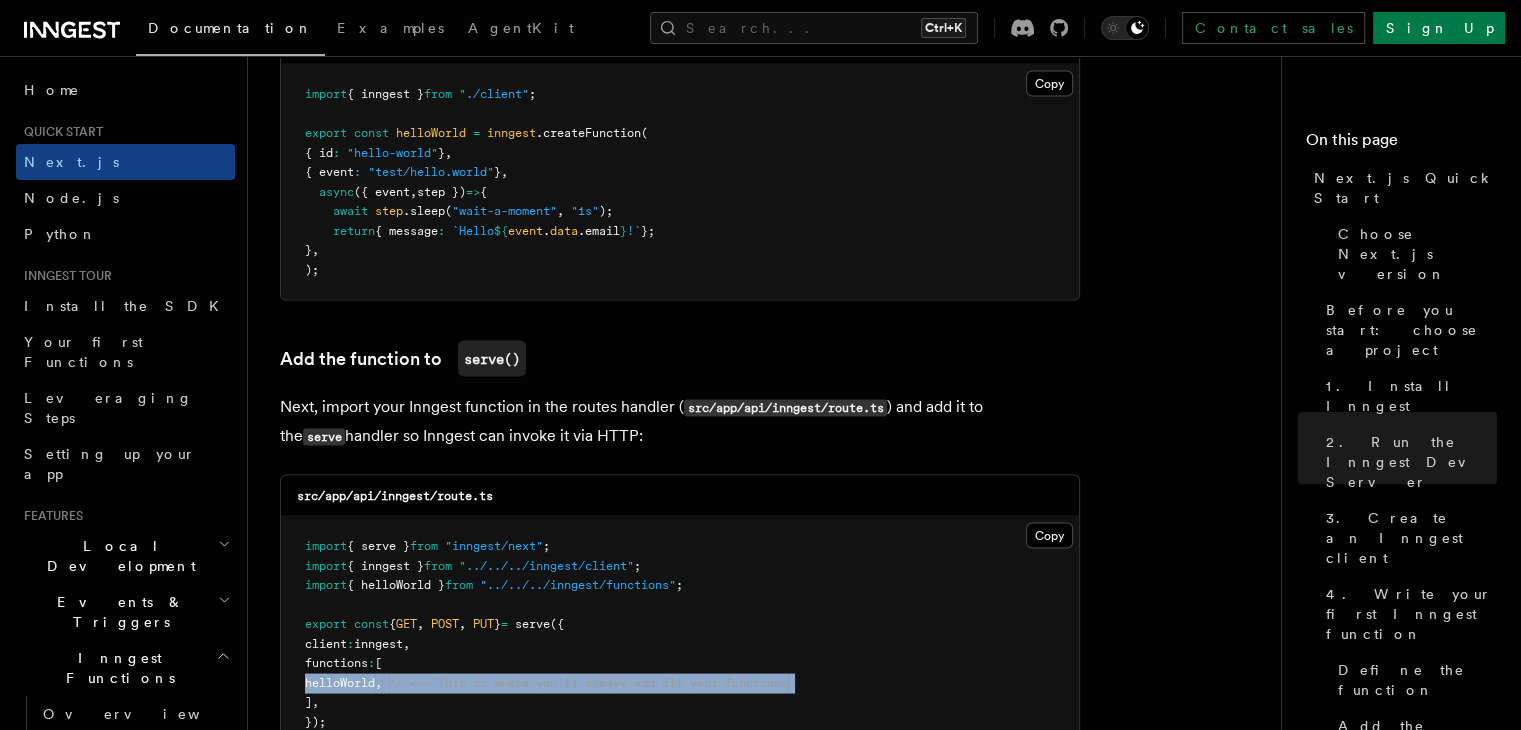 click on "// <-- This is where you'll always add all your functions" at bounding box center (588, 682) 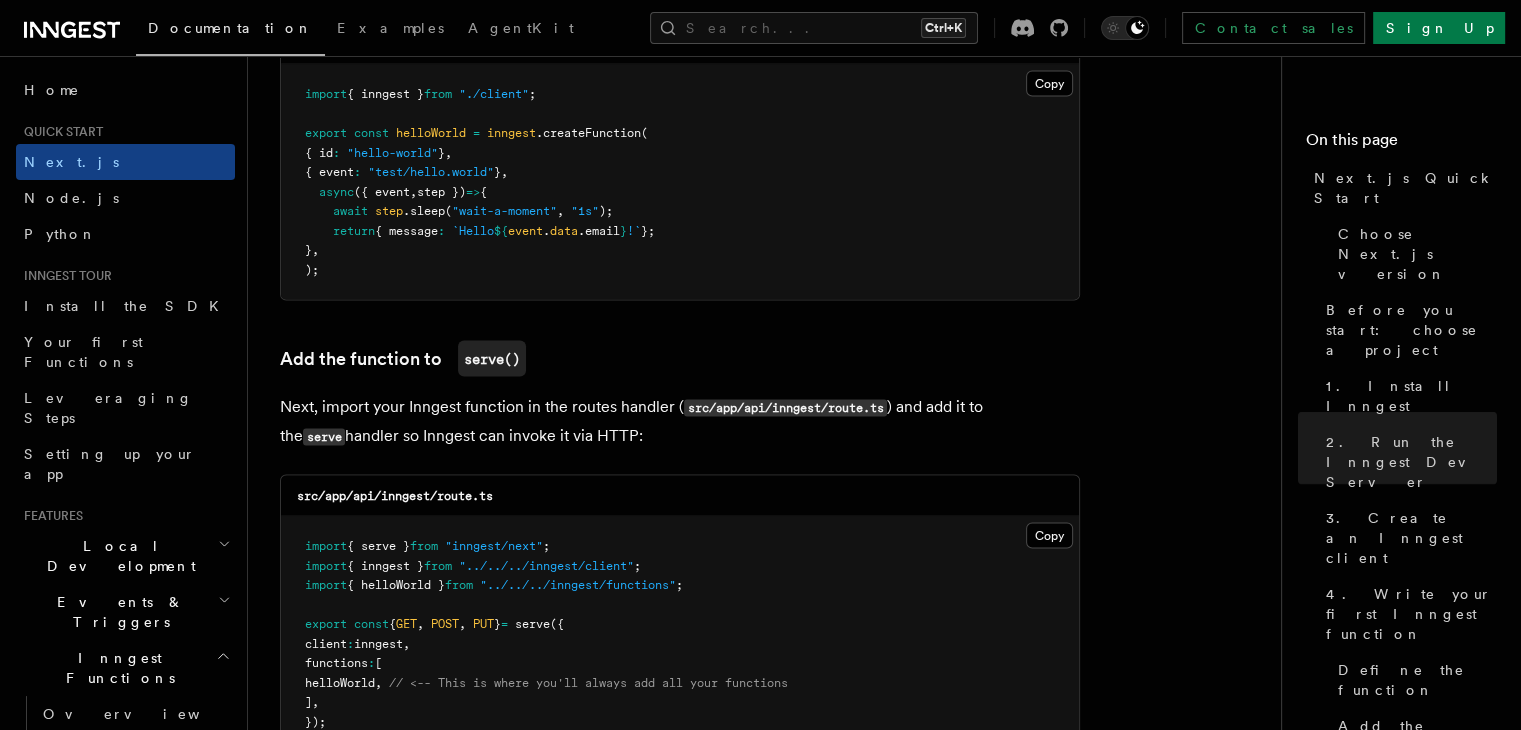 click on "import  { serve }  from   "inngest/next" ;
import  { inngest }  from   "../../../inngest/client" ;
import  { helloWorld }  from   "../../../inngest/functions" ;
export   const  {  GET ,   POST ,   PUT  }  =   serve ({
client :  inngest ,
functions :  [
helloWorld ,   // <-- This is where you'll always add all your functions
] ,
});" at bounding box center (680, 633) 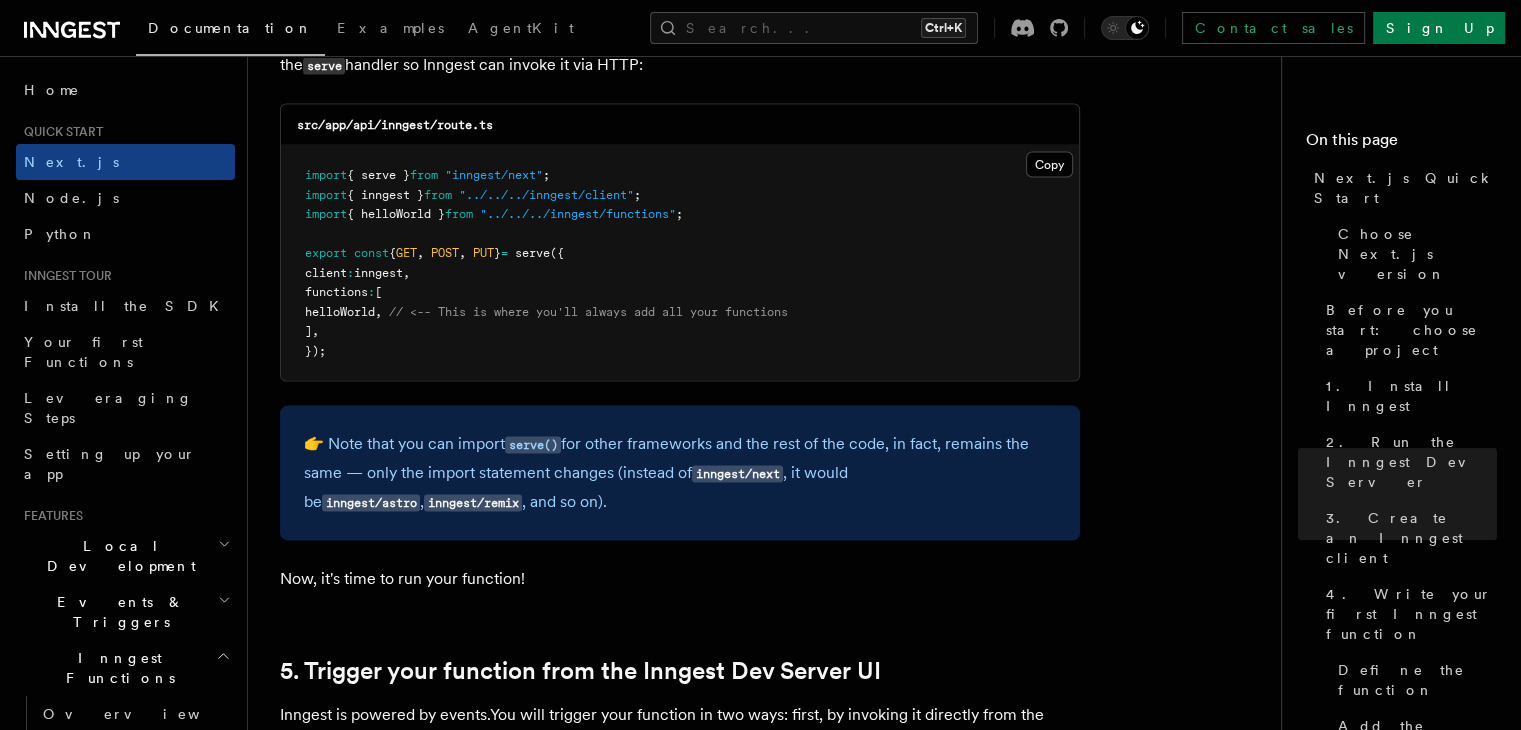 scroll, scrollTop: 4082, scrollLeft: 0, axis: vertical 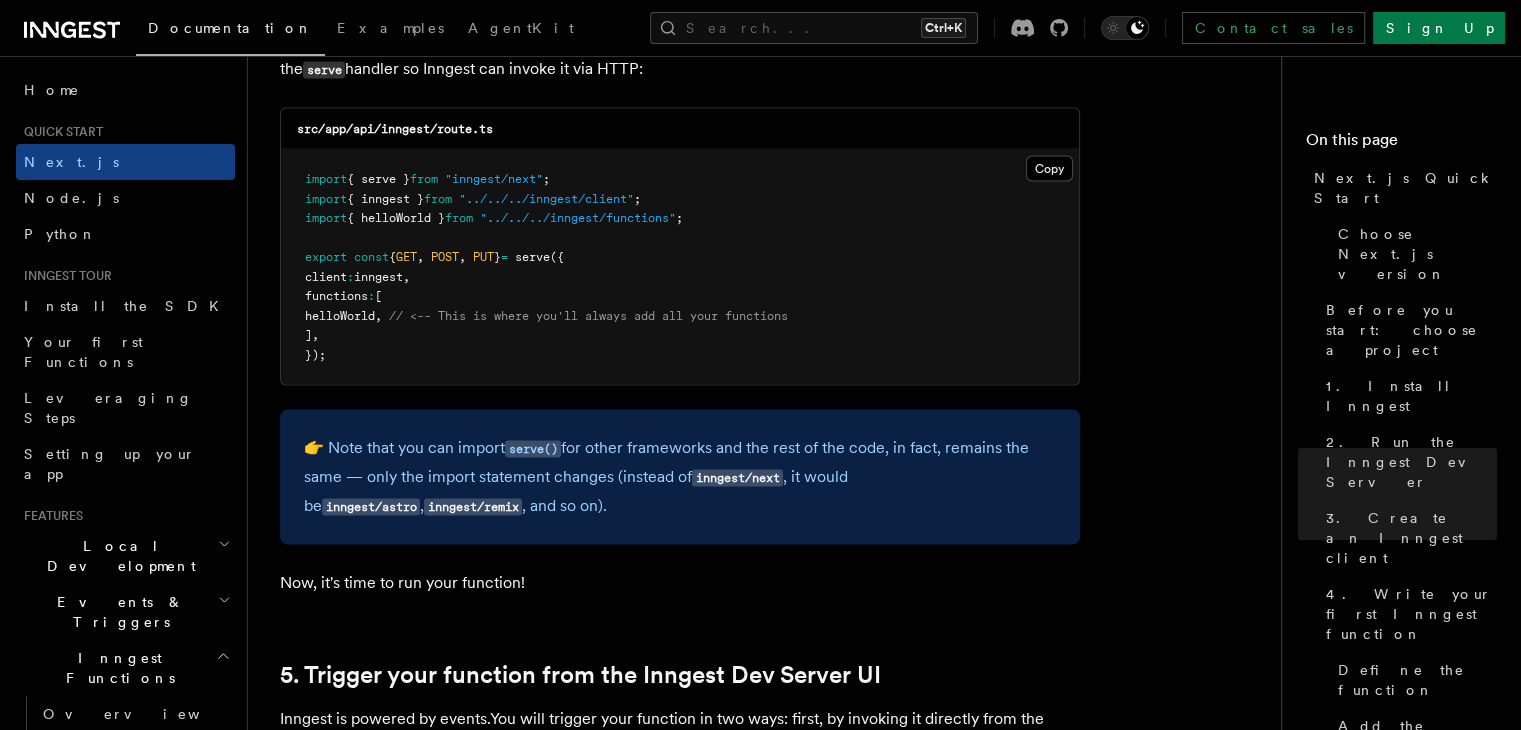 click on "// <-- This is where you'll always add all your functions" at bounding box center [588, 316] 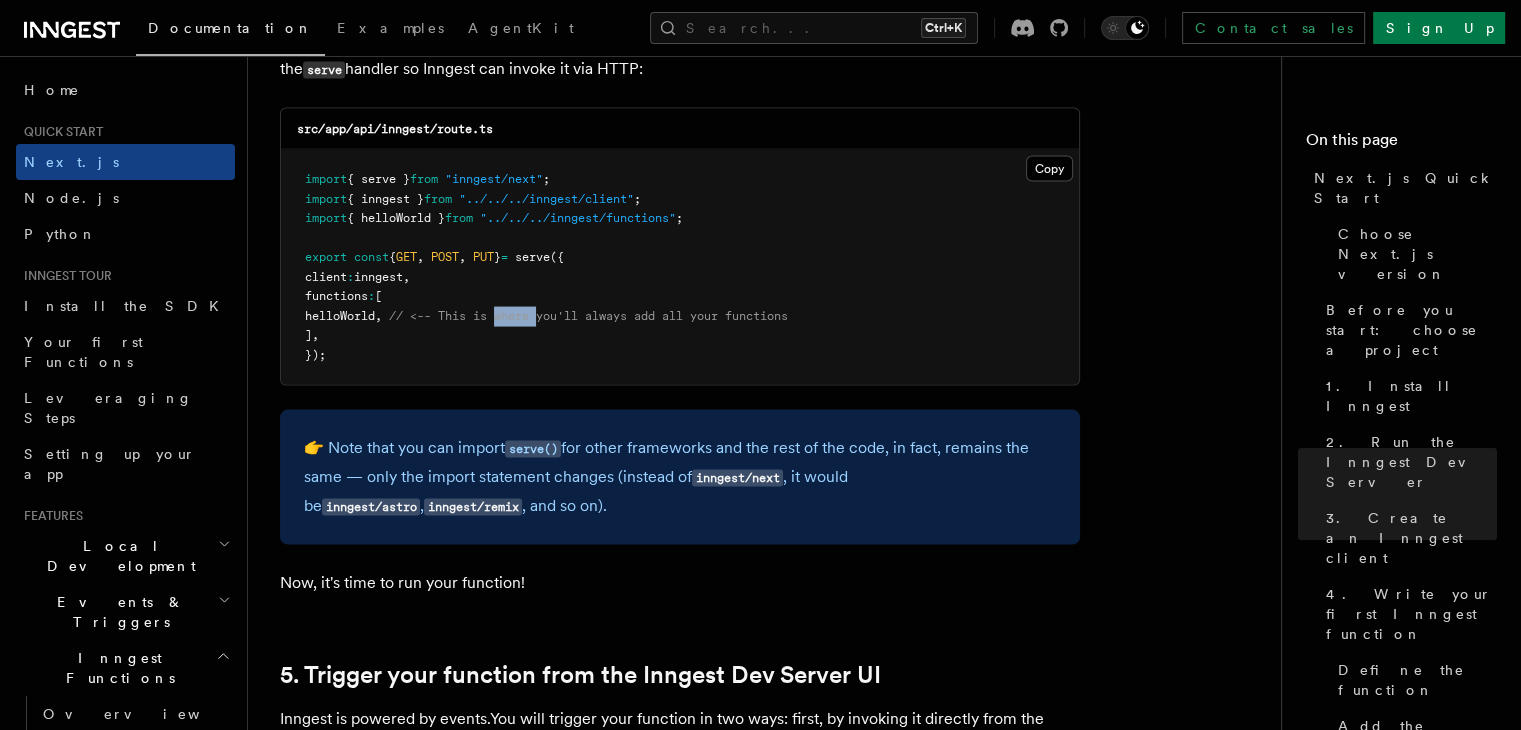 click on "// <-- This is where you'll always add all your functions" at bounding box center (588, 316) 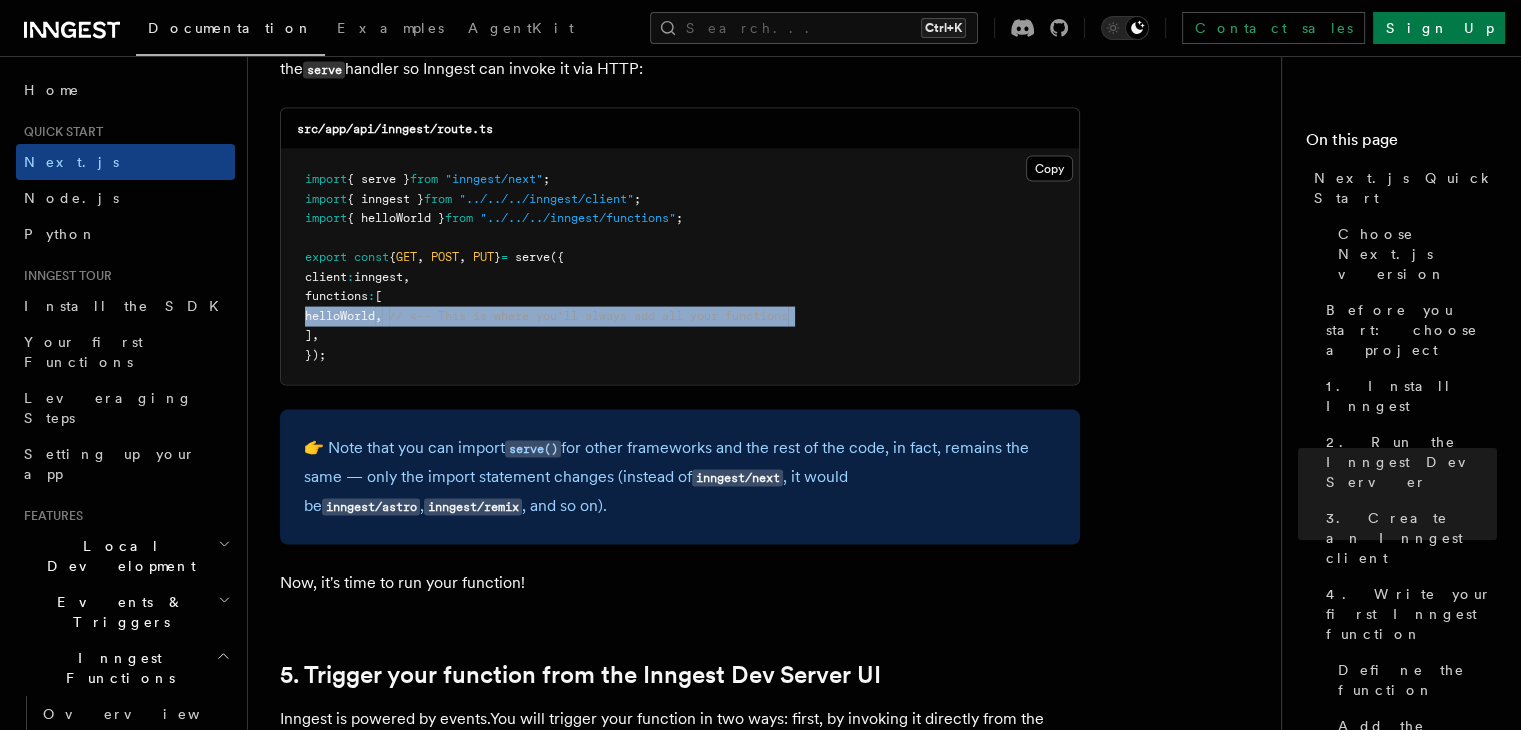 click on "// <-- This is where you'll always add all your functions" at bounding box center [588, 316] 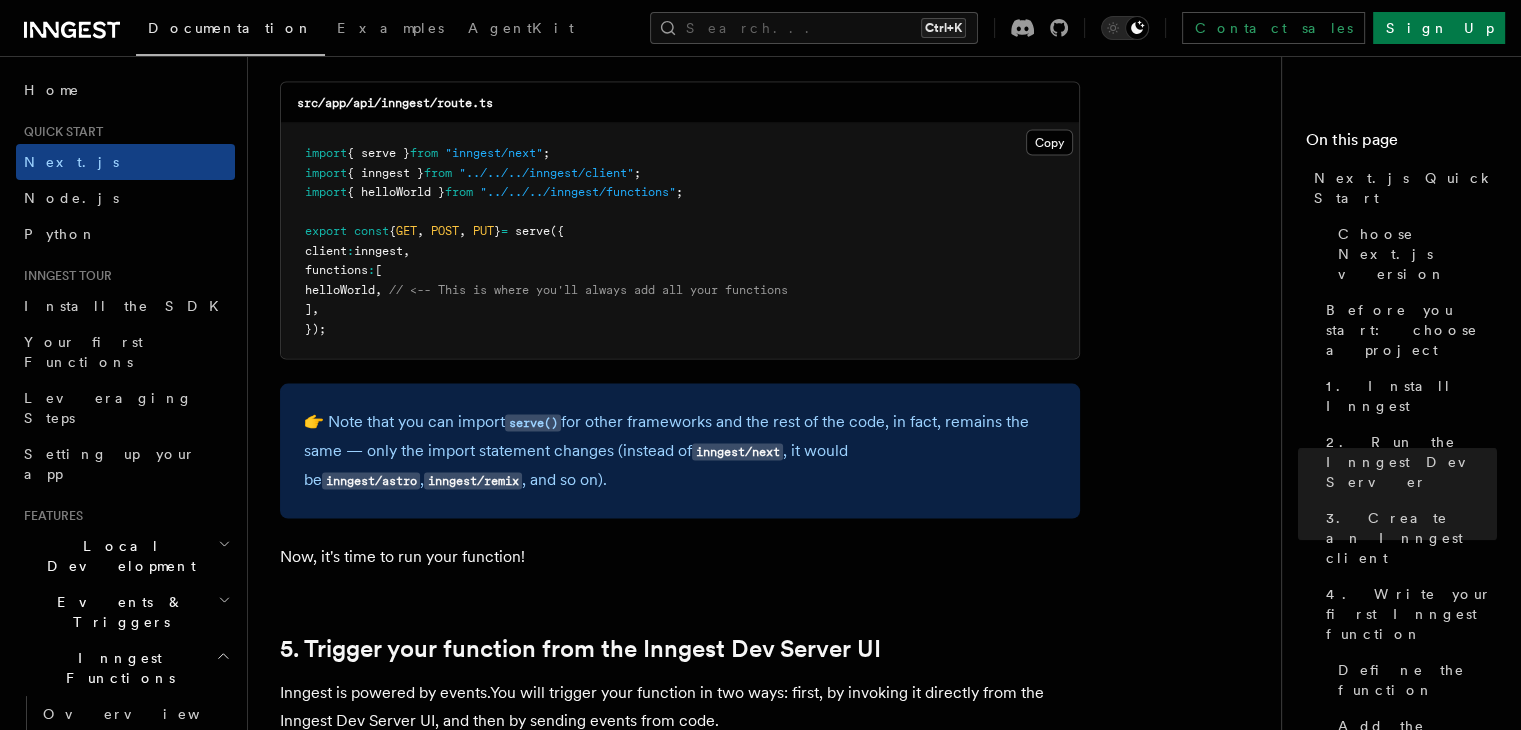 scroll, scrollTop: 4110, scrollLeft: 0, axis: vertical 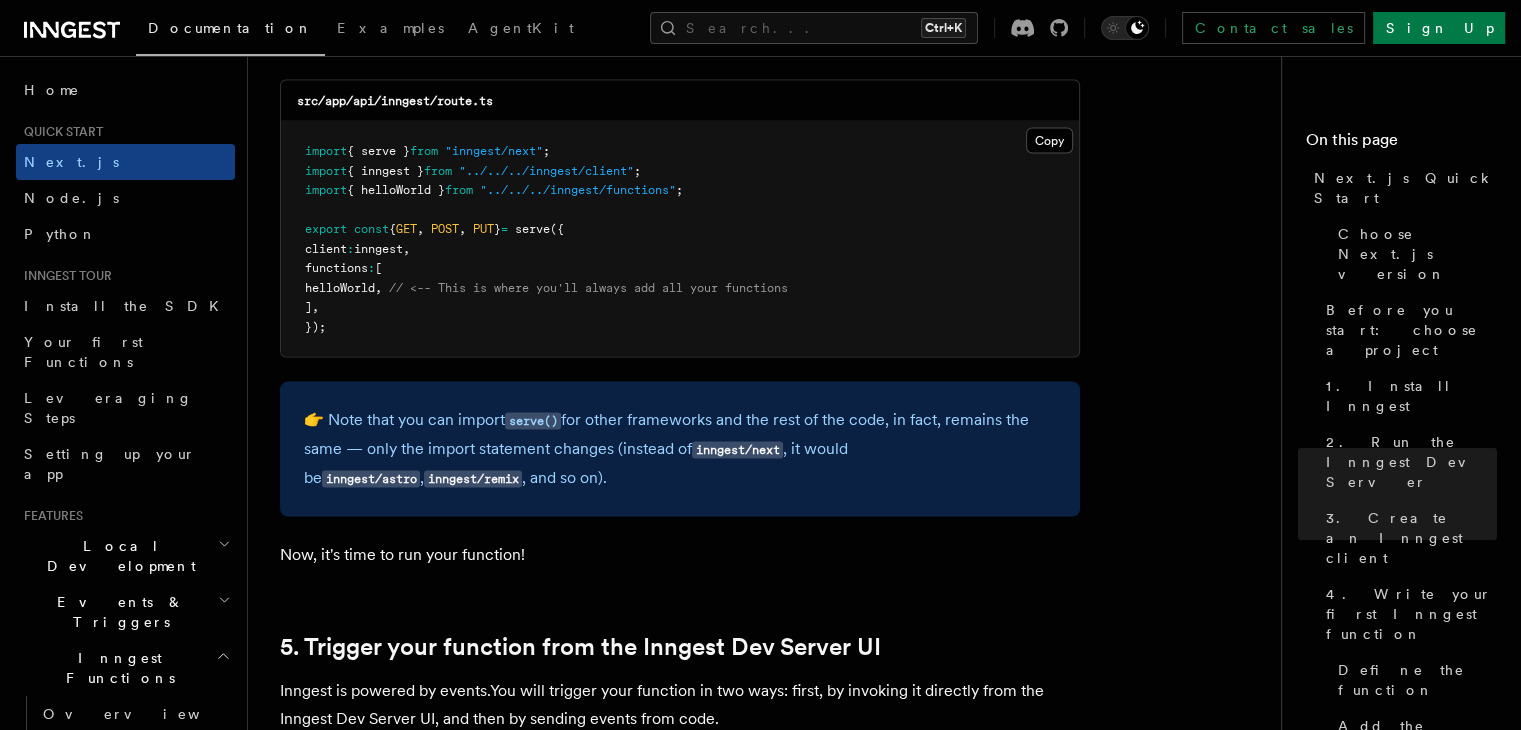 click on "import  { serve }  from   "inngest/next" ;
import  { inngest }  from   "../../../inngest/client" ;
import  { helloWorld }  from   "../../../inngest/functions" ;
export   const  {  GET ,   POST ,   PUT  }  =   serve ({
client :  inngest ,
functions :  [
helloWorld ,   // <-- This is where you'll always add all your functions
] ,
});" at bounding box center (680, 239) 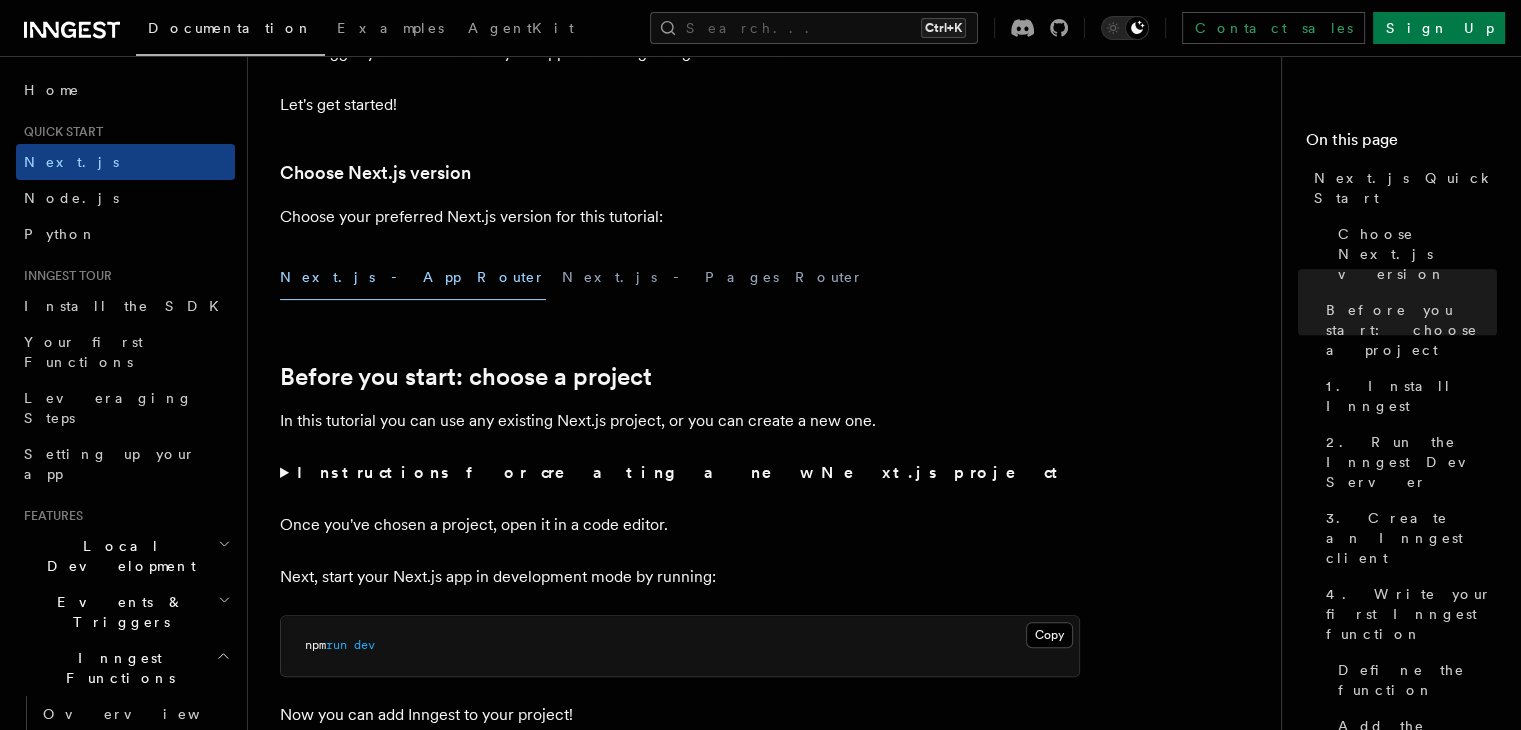 scroll, scrollTop: 0, scrollLeft: 0, axis: both 